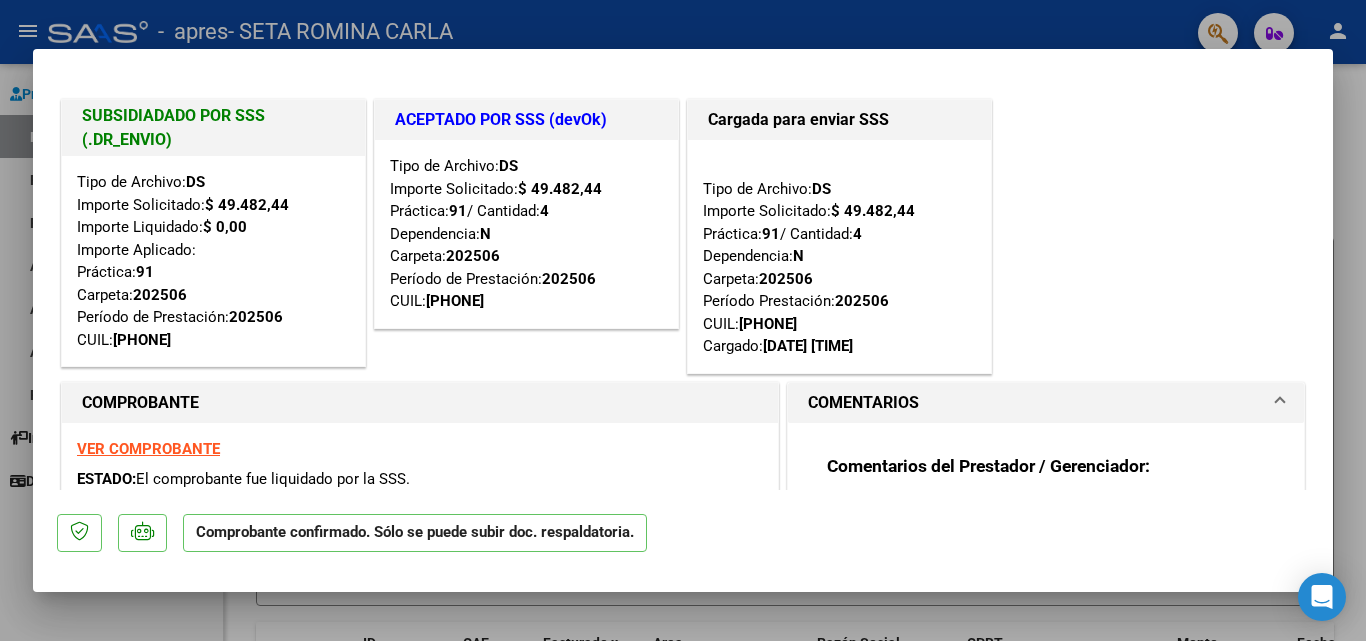 scroll, scrollTop: 0, scrollLeft: 0, axis: both 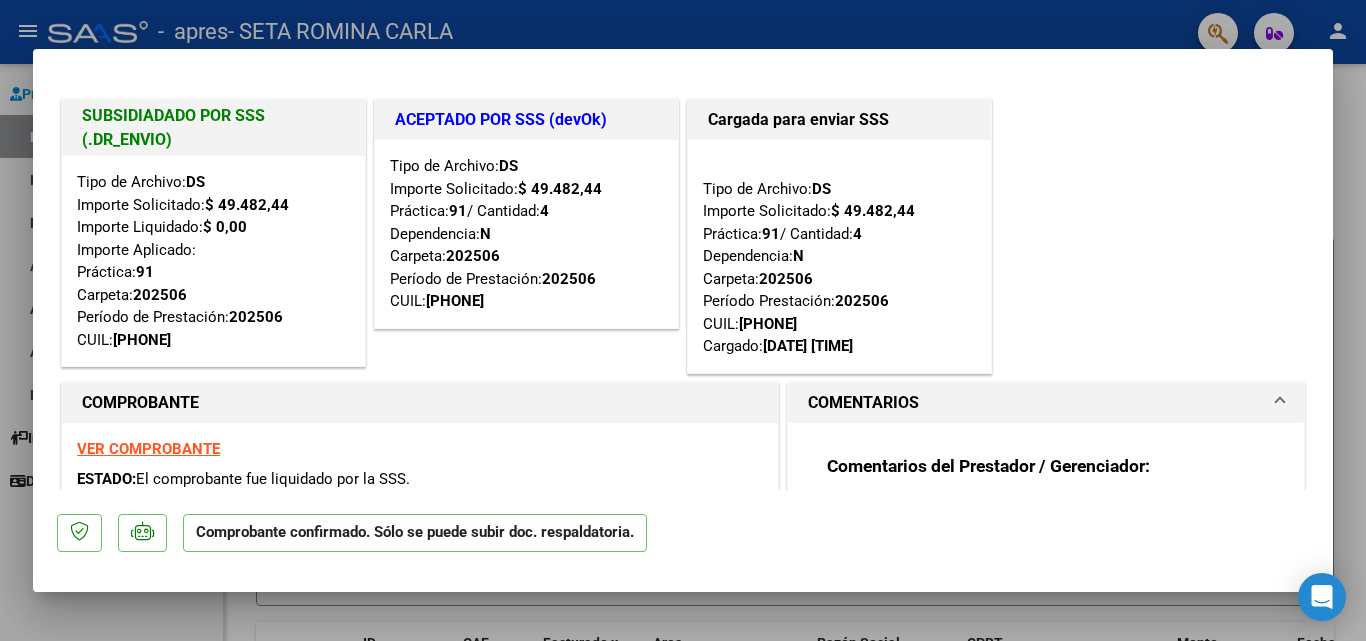 click at bounding box center (683, 320) 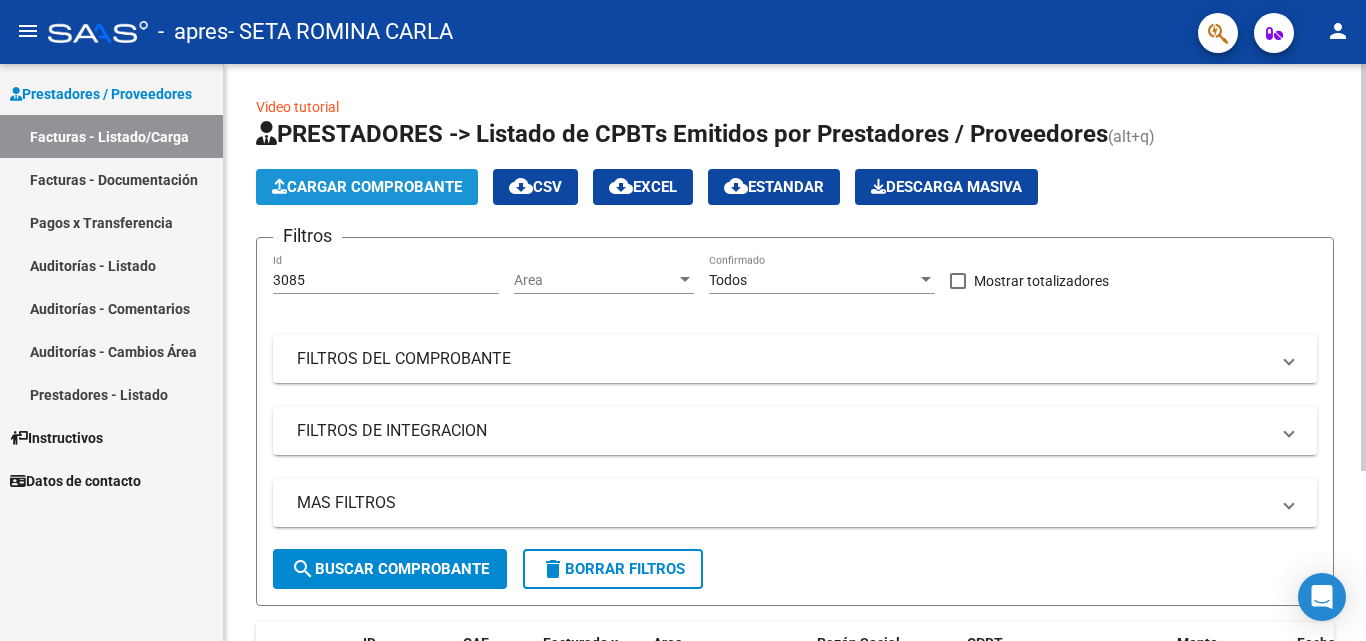 click on "Cargar Comprobante" 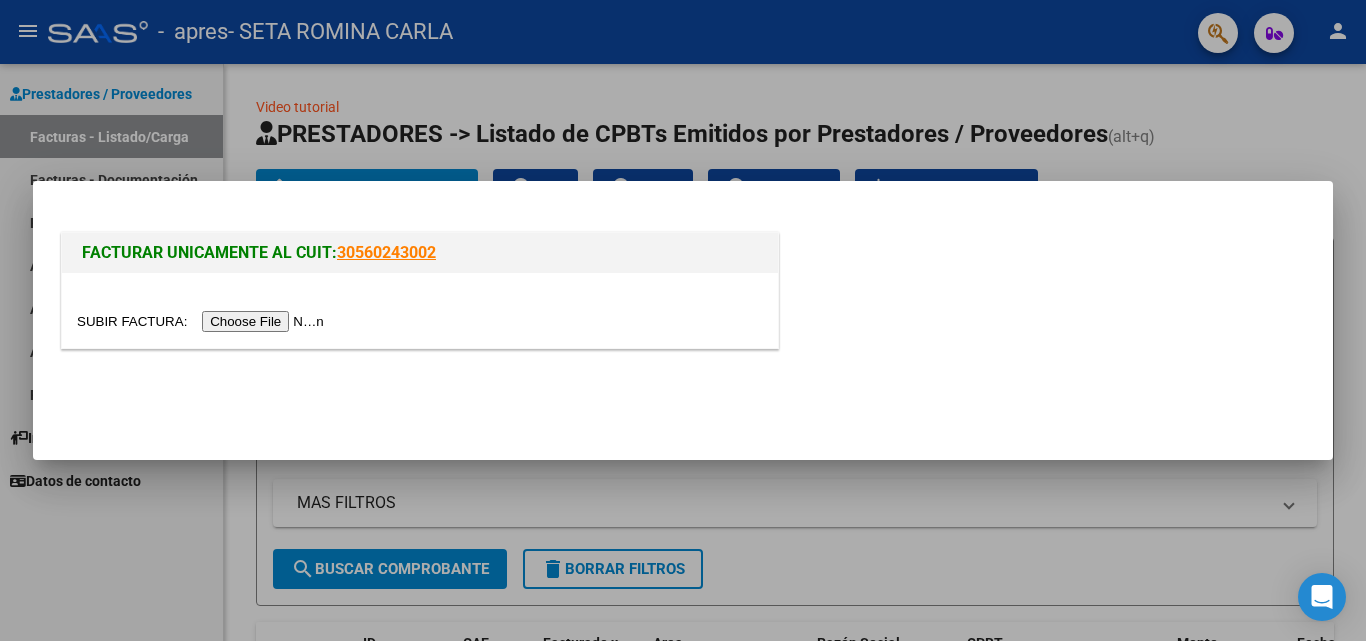 click at bounding box center (203, 321) 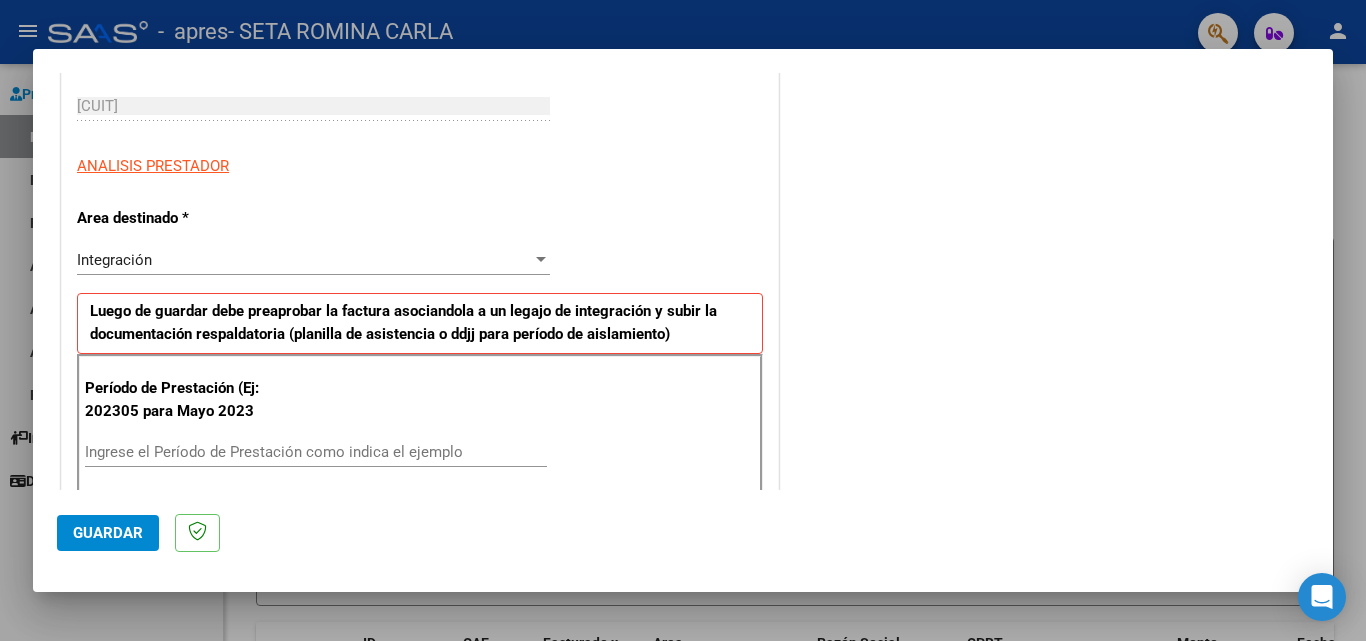 scroll, scrollTop: 400, scrollLeft: 0, axis: vertical 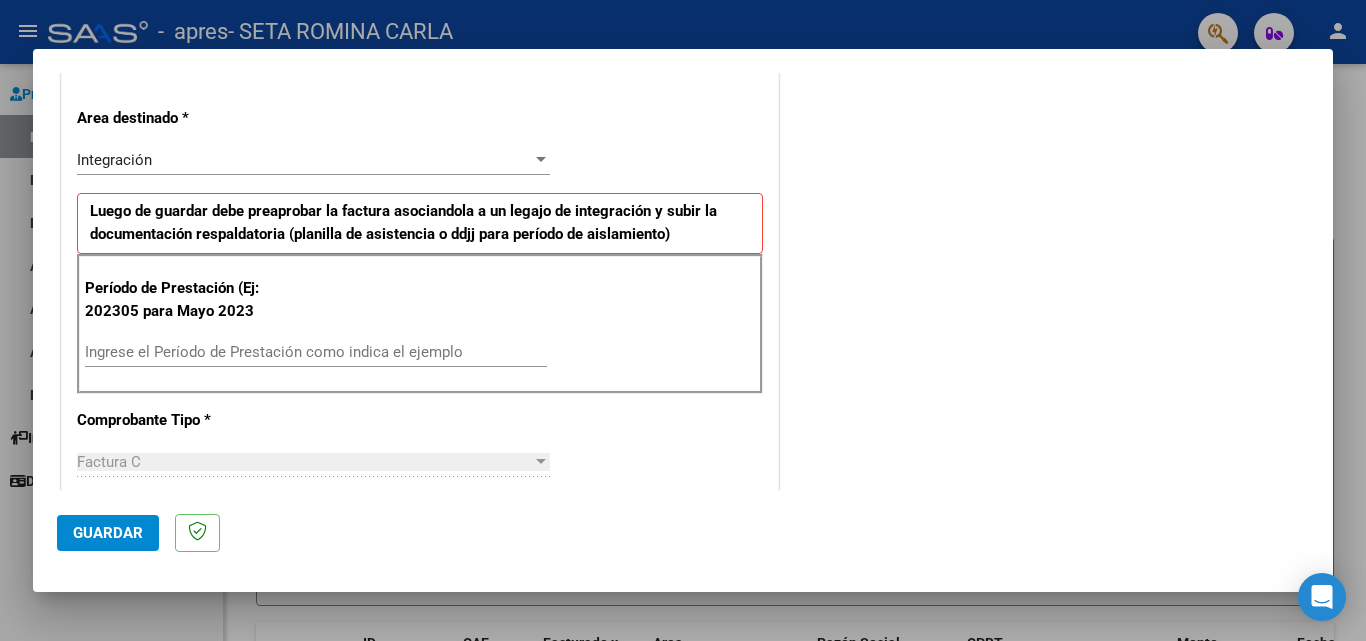 click on "Ingrese el Período de Prestación como indica el ejemplo" at bounding box center [316, 352] 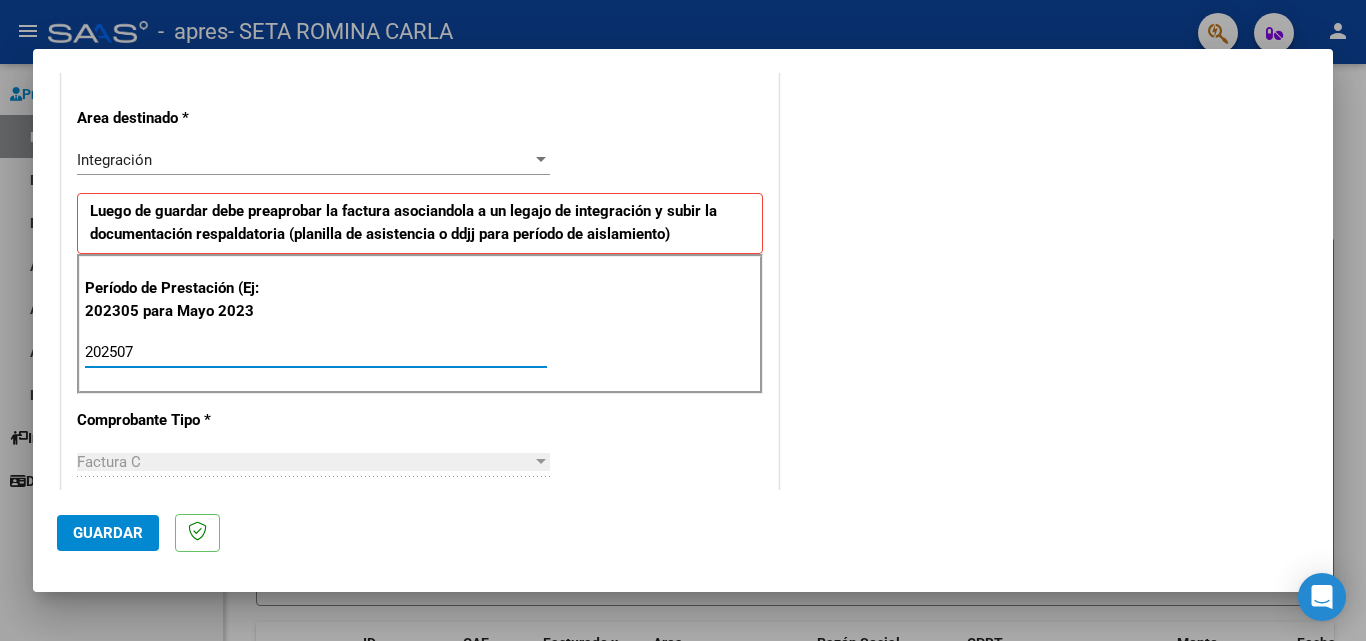 type on "202507" 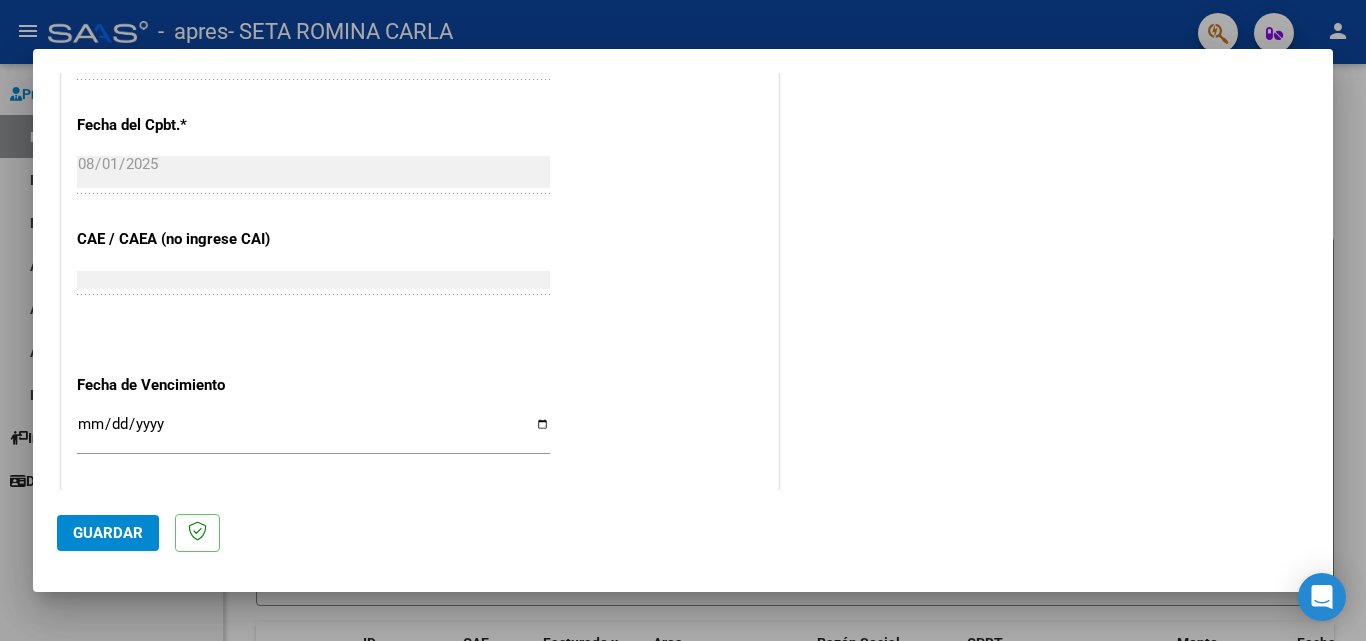 scroll, scrollTop: 1200, scrollLeft: 0, axis: vertical 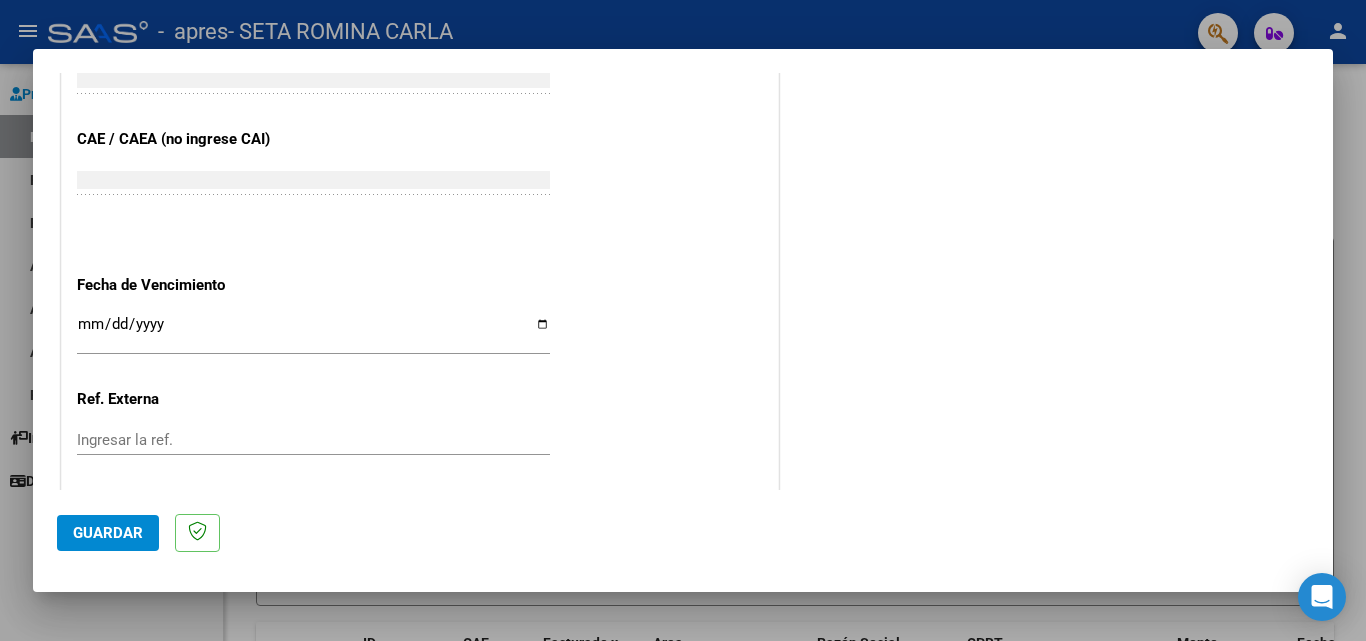 click on "Ingresar la fecha" at bounding box center (313, 332) 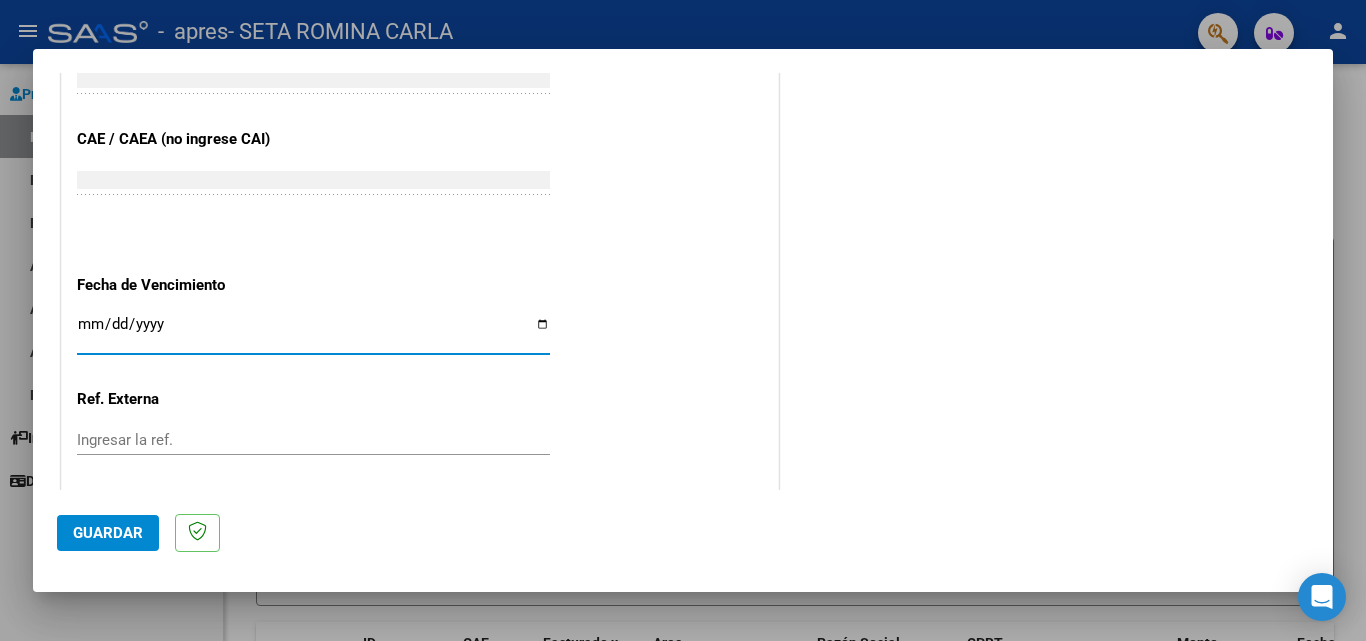 type on "2025-08-11" 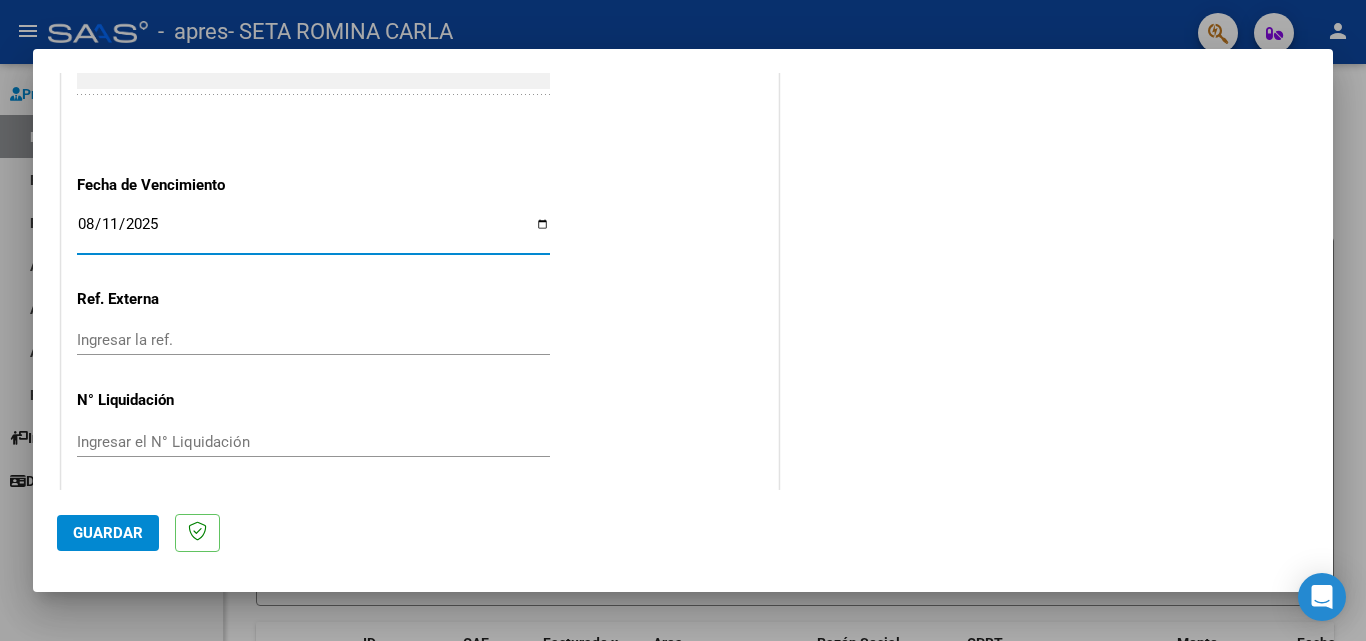 scroll, scrollTop: 1305, scrollLeft: 0, axis: vertical 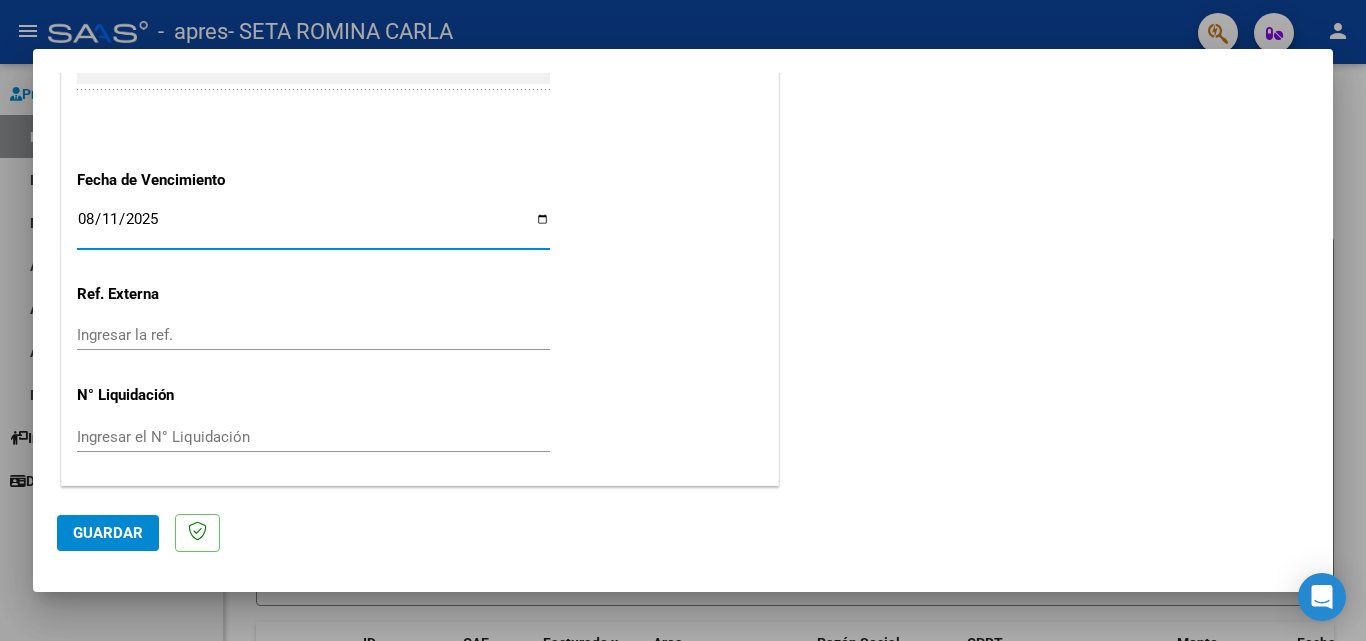 click on "Guardar" 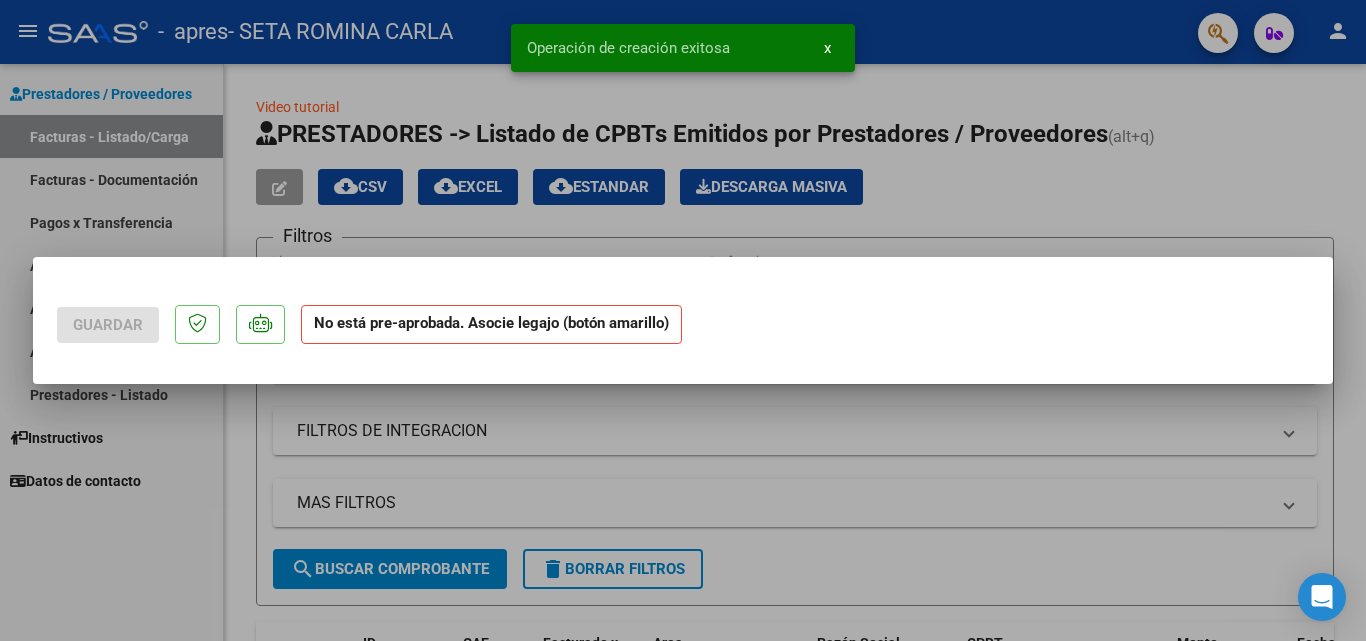 scroll, scrollTop: 0, scrollLeft: 0, axis: both 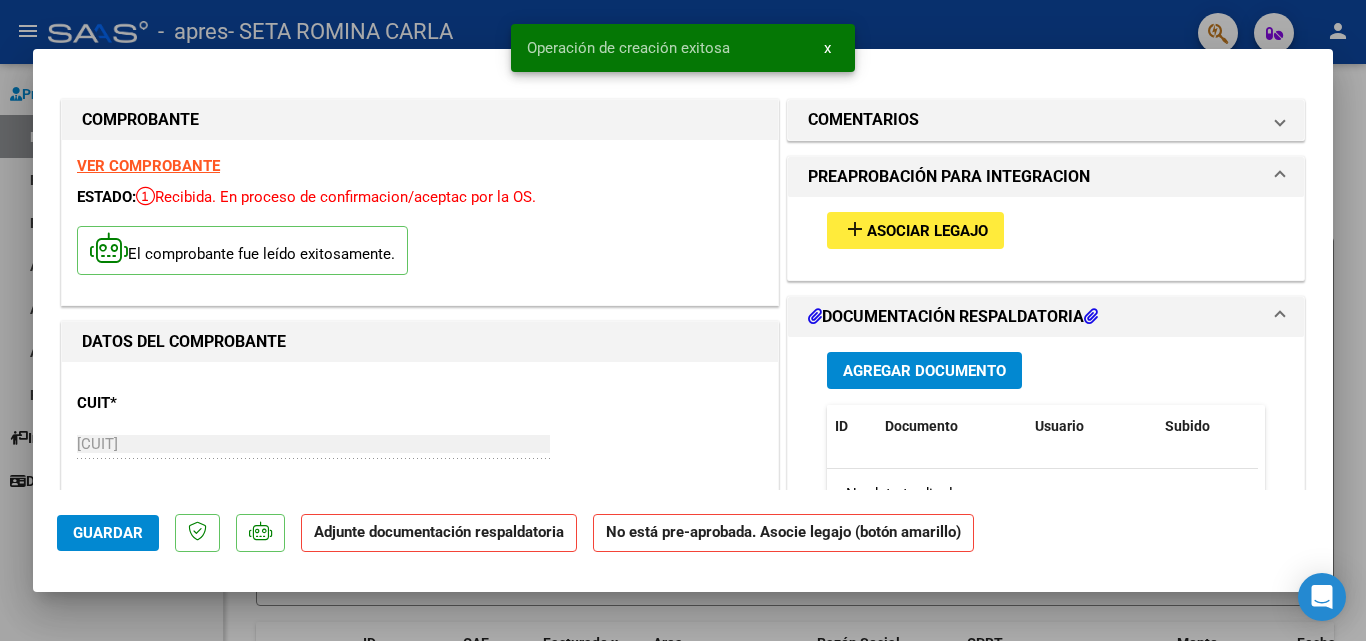 click on "Asociar Legajo" at bounding box center [927, 231] 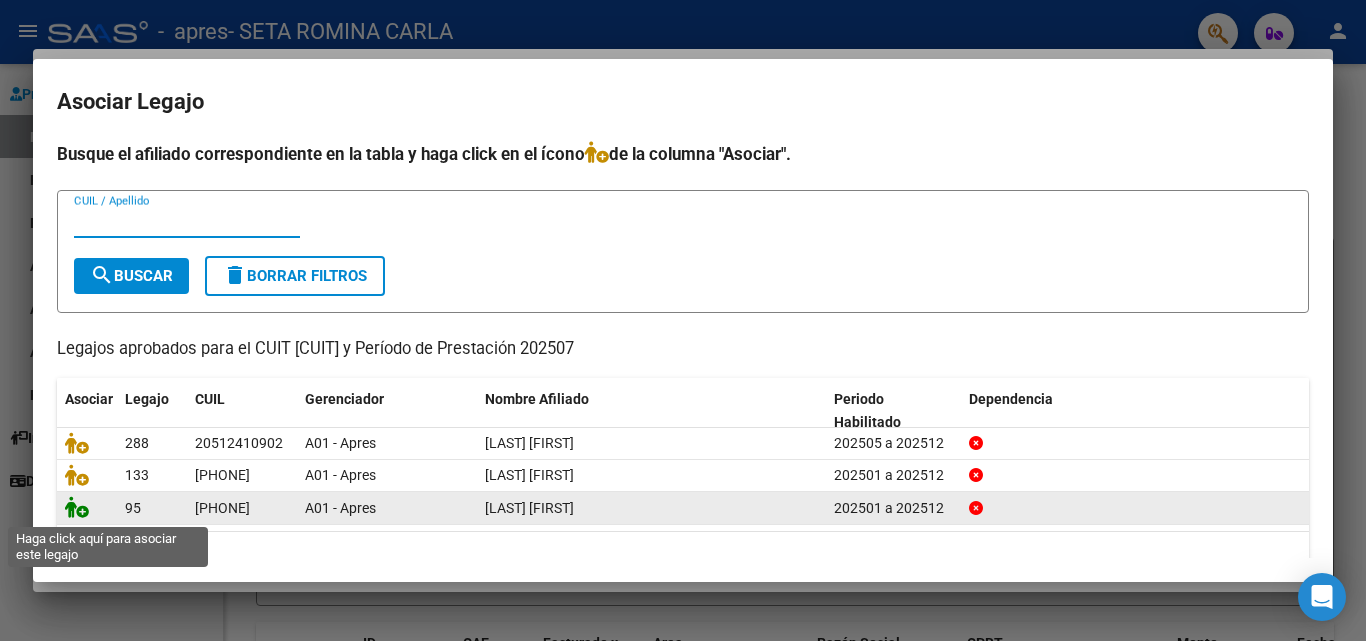 click 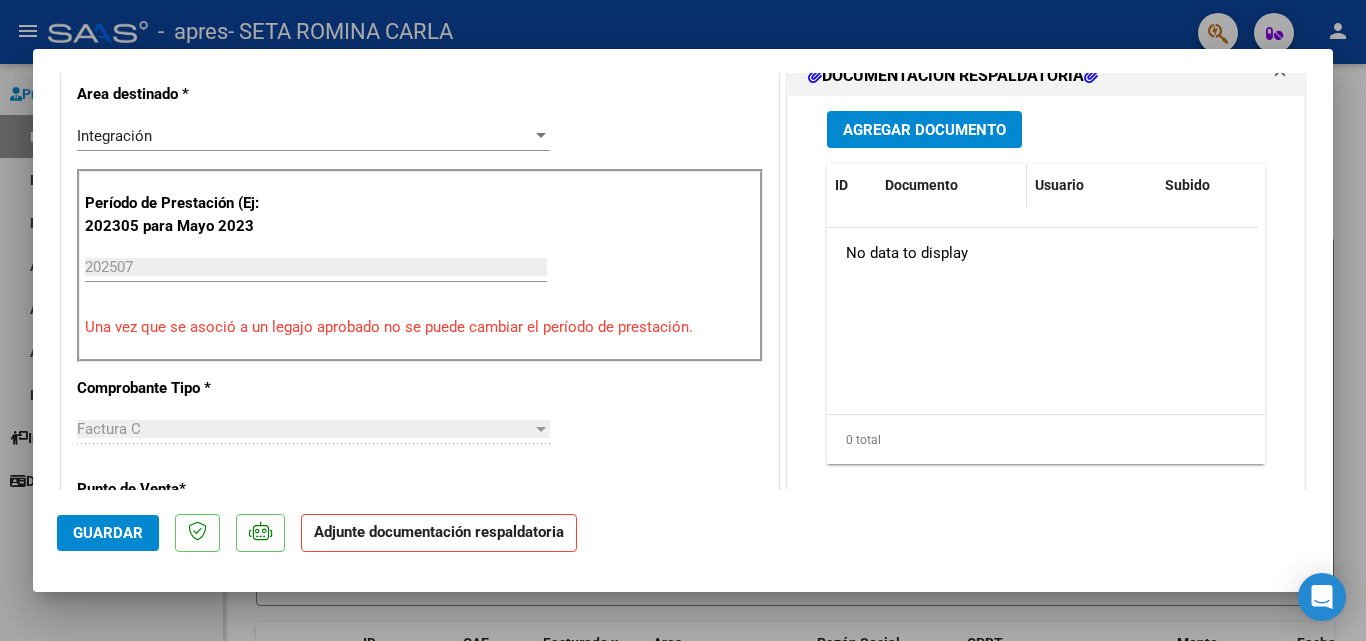 scroll, scrollTop: 400, scrollLeft: 0, axis: vertical 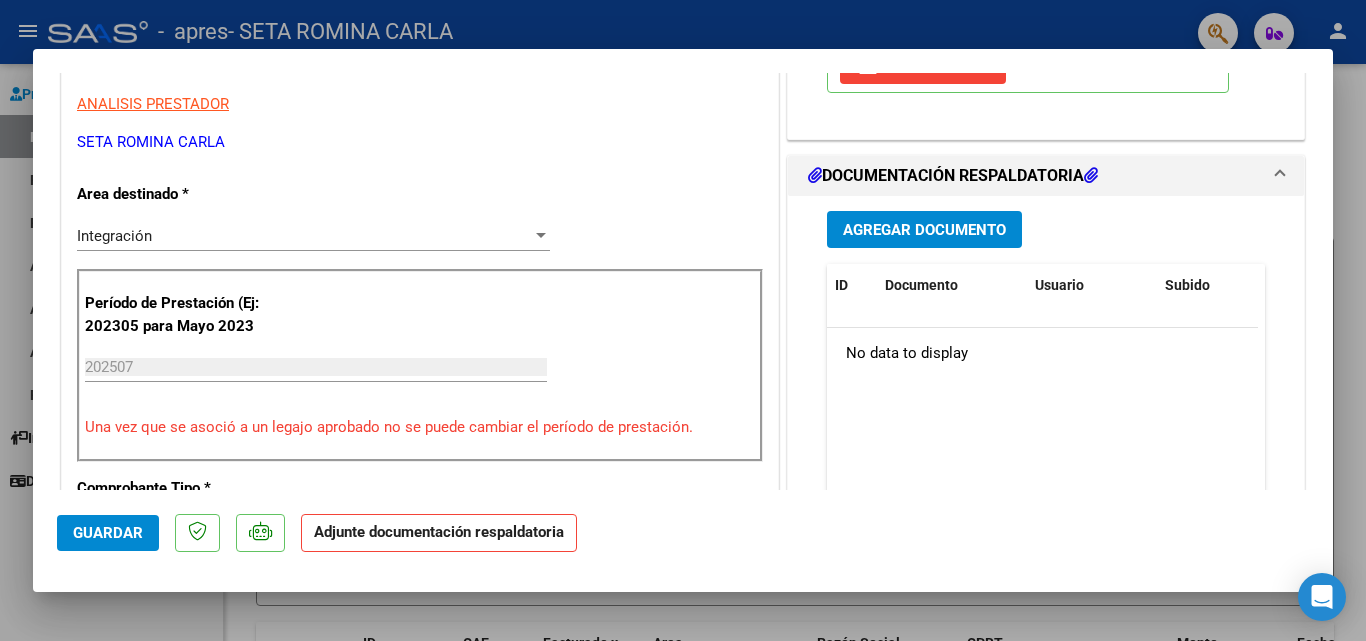 click on "Agregar Documento" at bounding box center (924, 230) 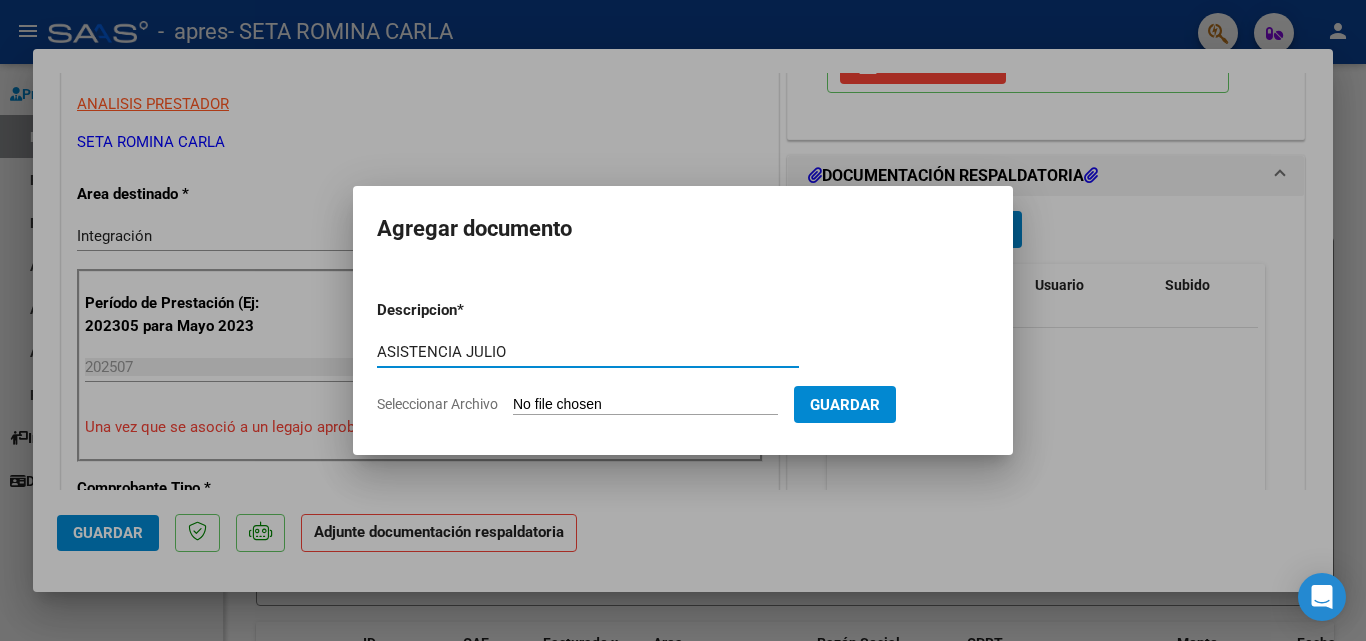 type on "ASISTENCIA JULIO" 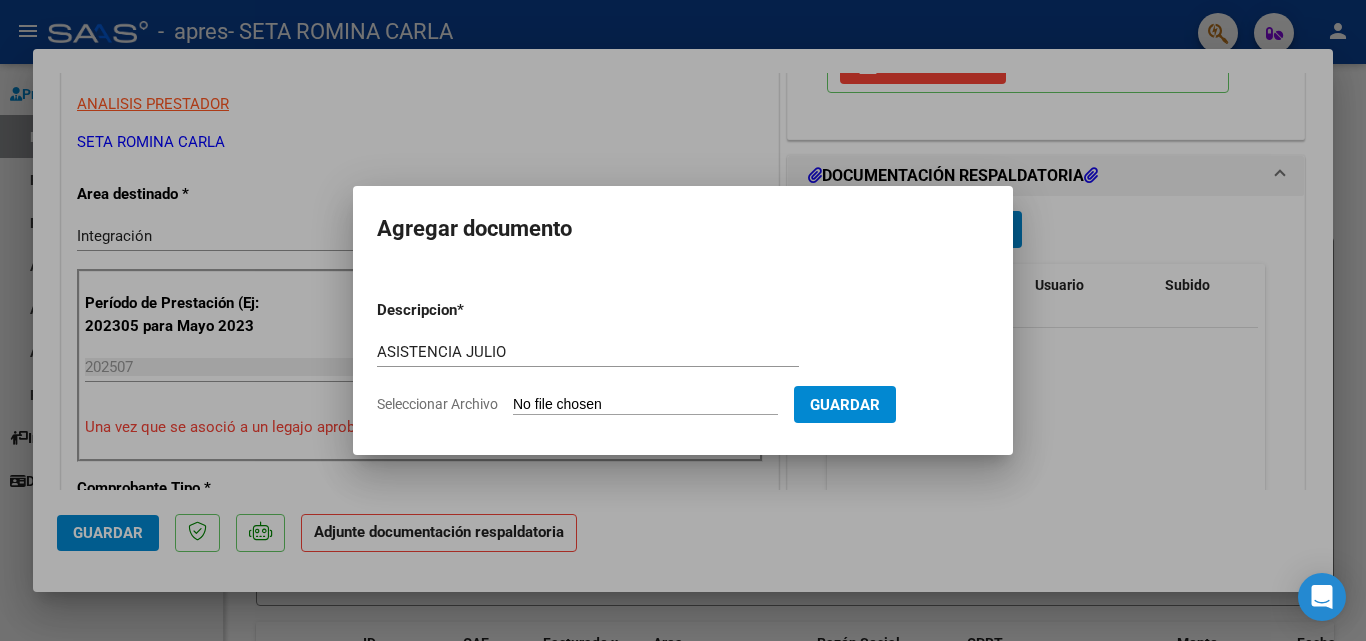 type on "C:\fakepath\[FILENAME].pdf" 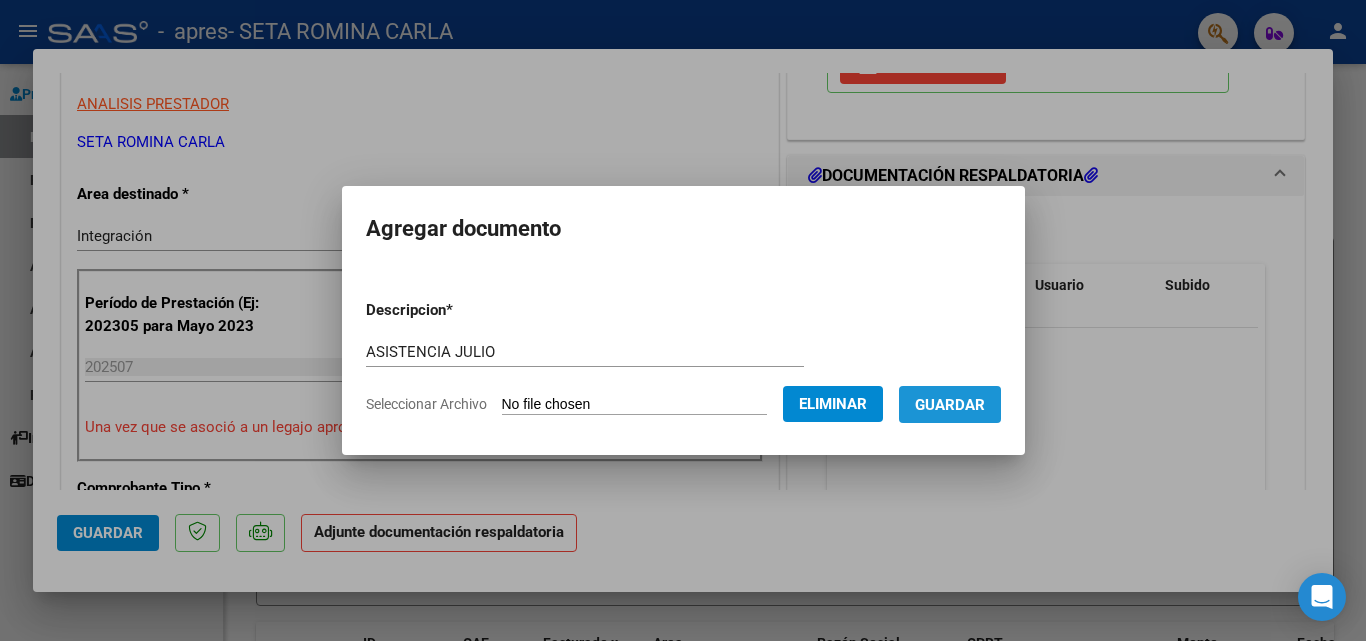 click on "Guardar" at bounding box center (950, 405) 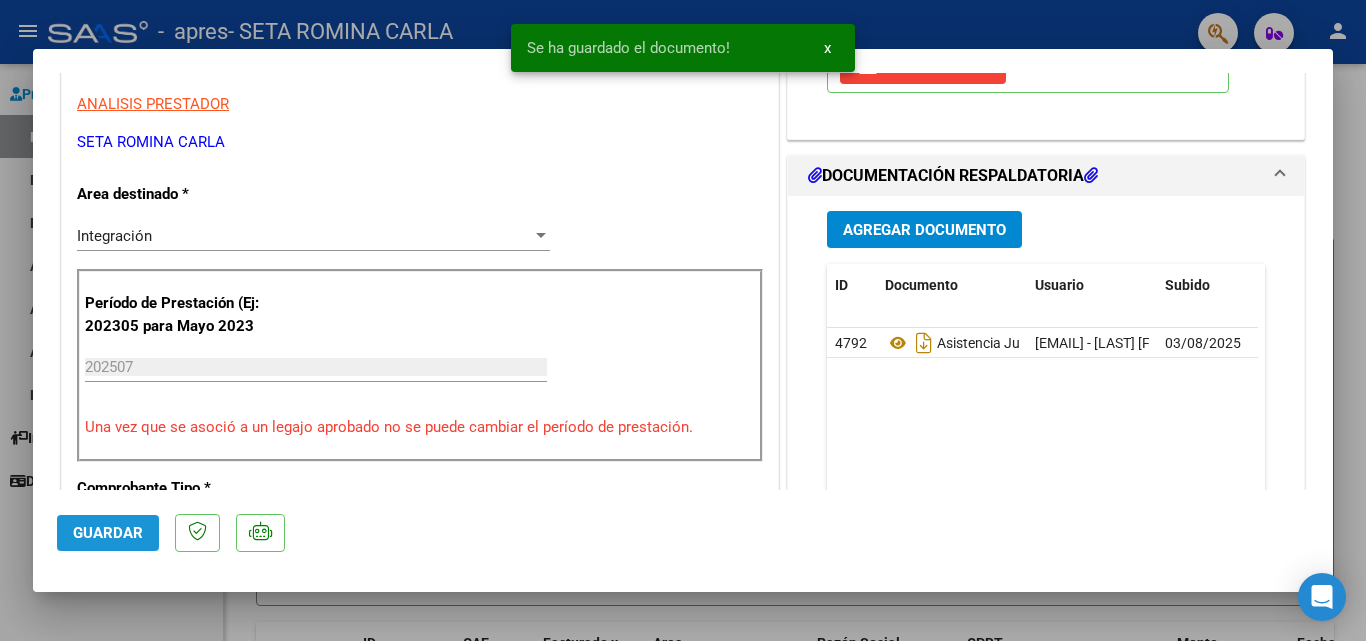 click on "Guardar" 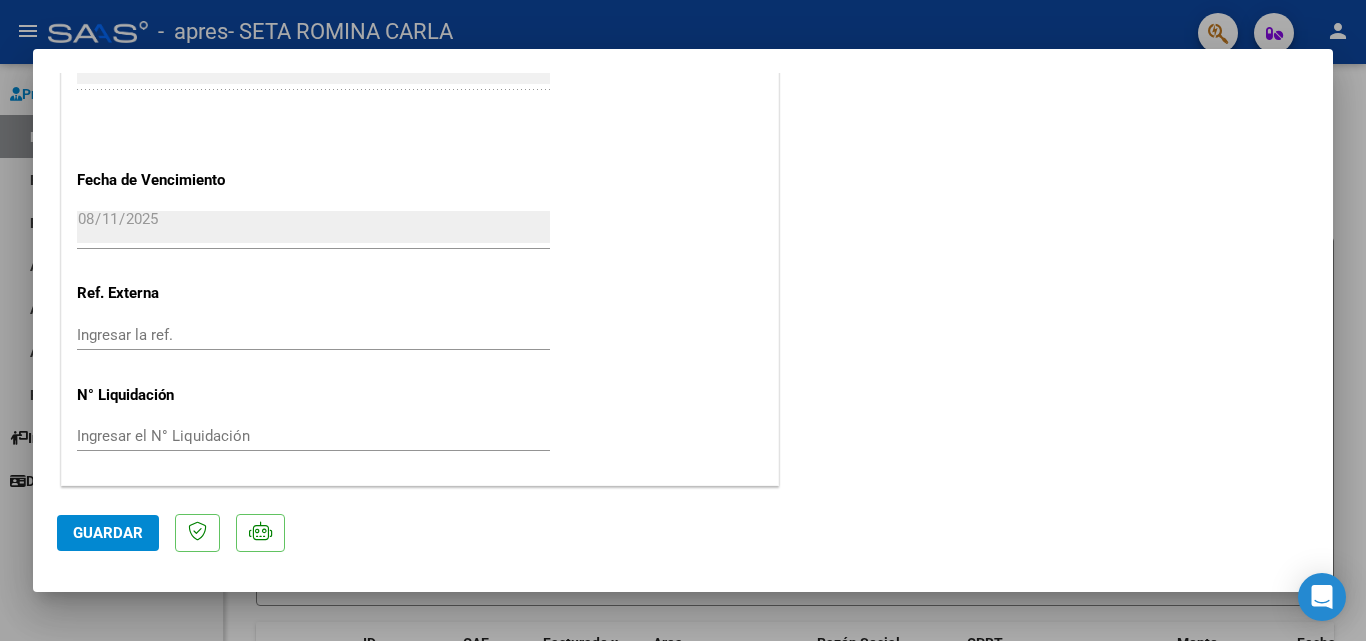 scroll, scrollTop: 0, scrollLeft: 0, axis: both 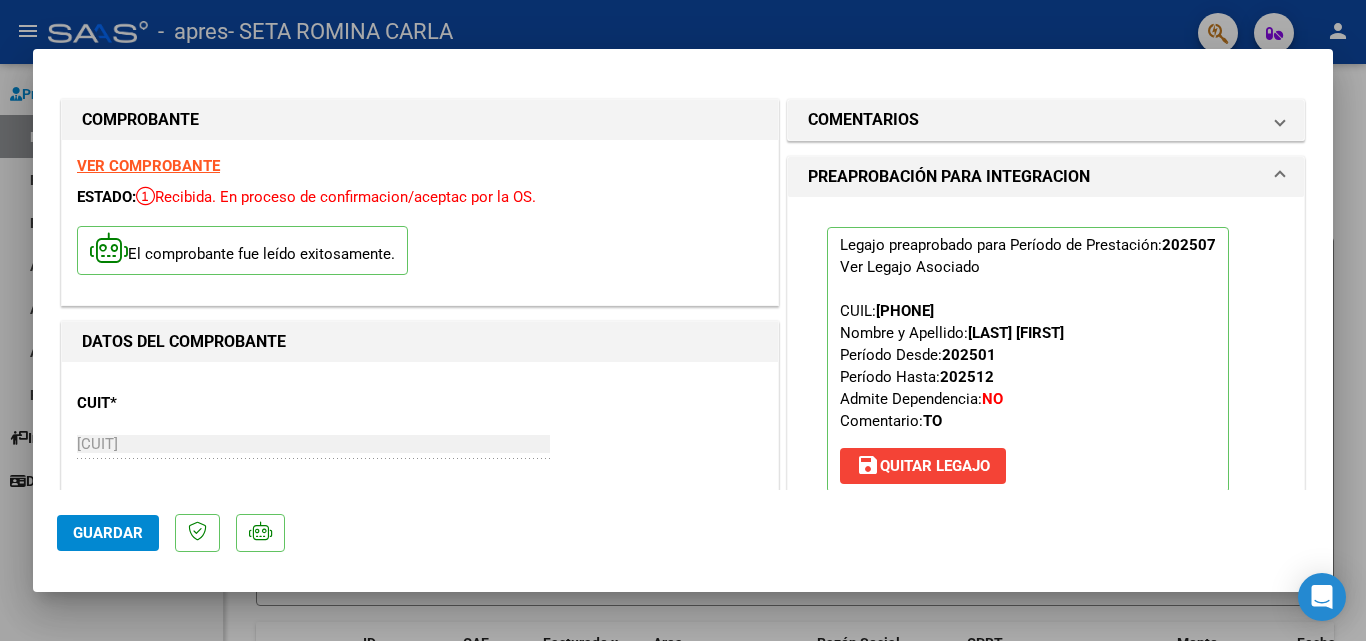 click at bounding box center [683, 320] 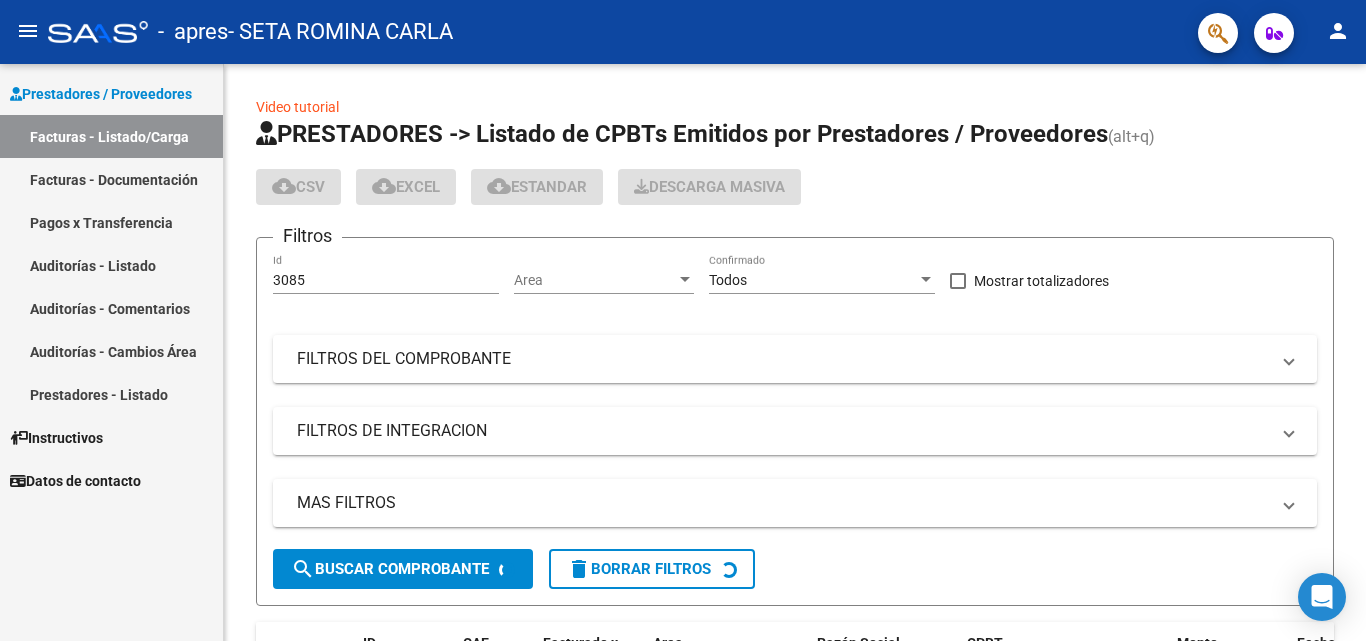 click on "-   apres   - SETA ROMINA CARLA" 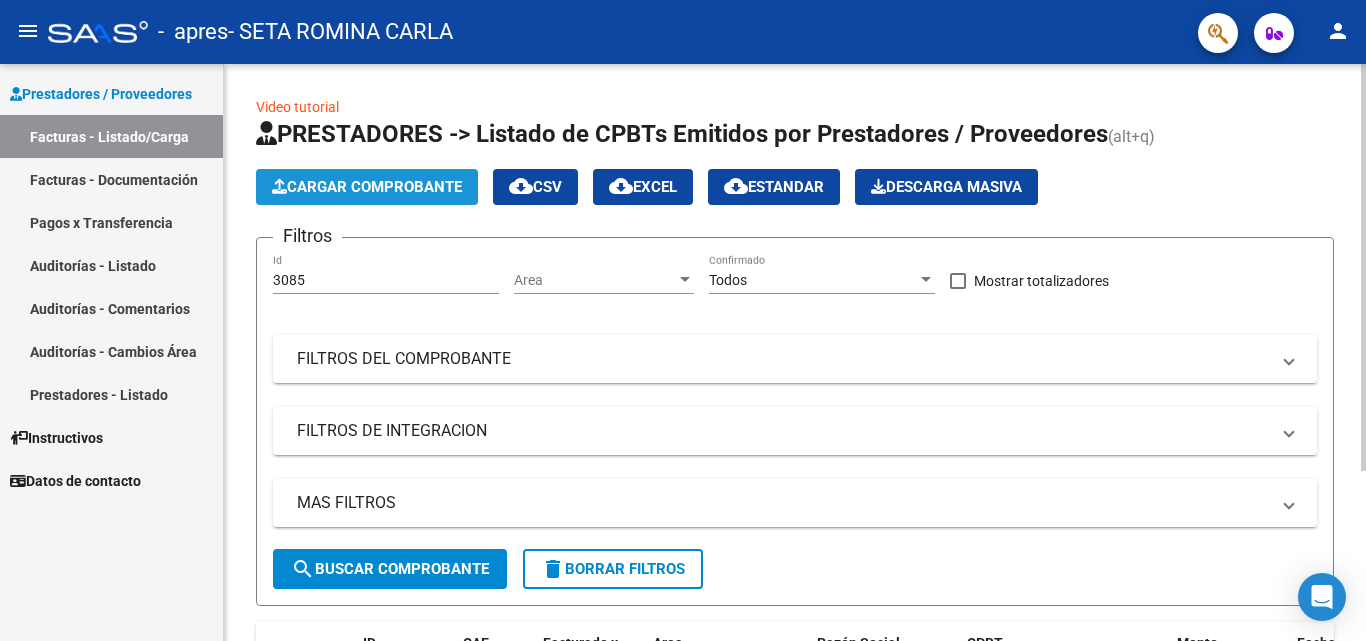 click on "Cargar Comprobante" 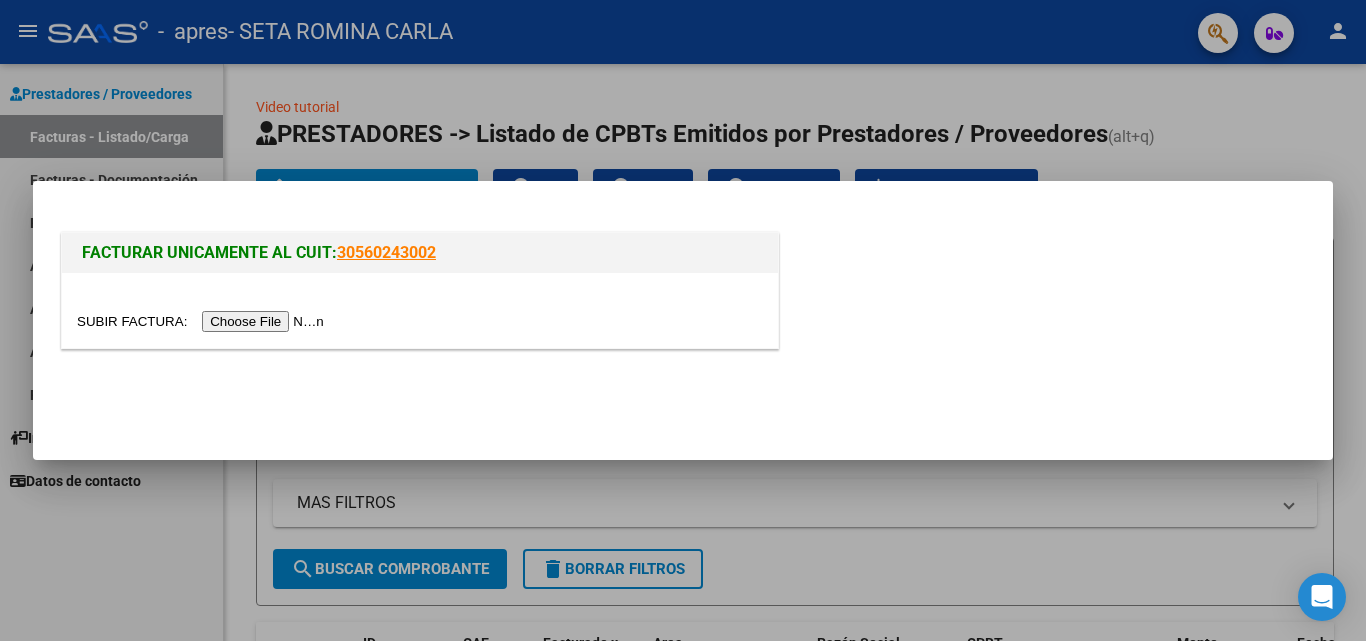 click at bounding box center (203, 321) 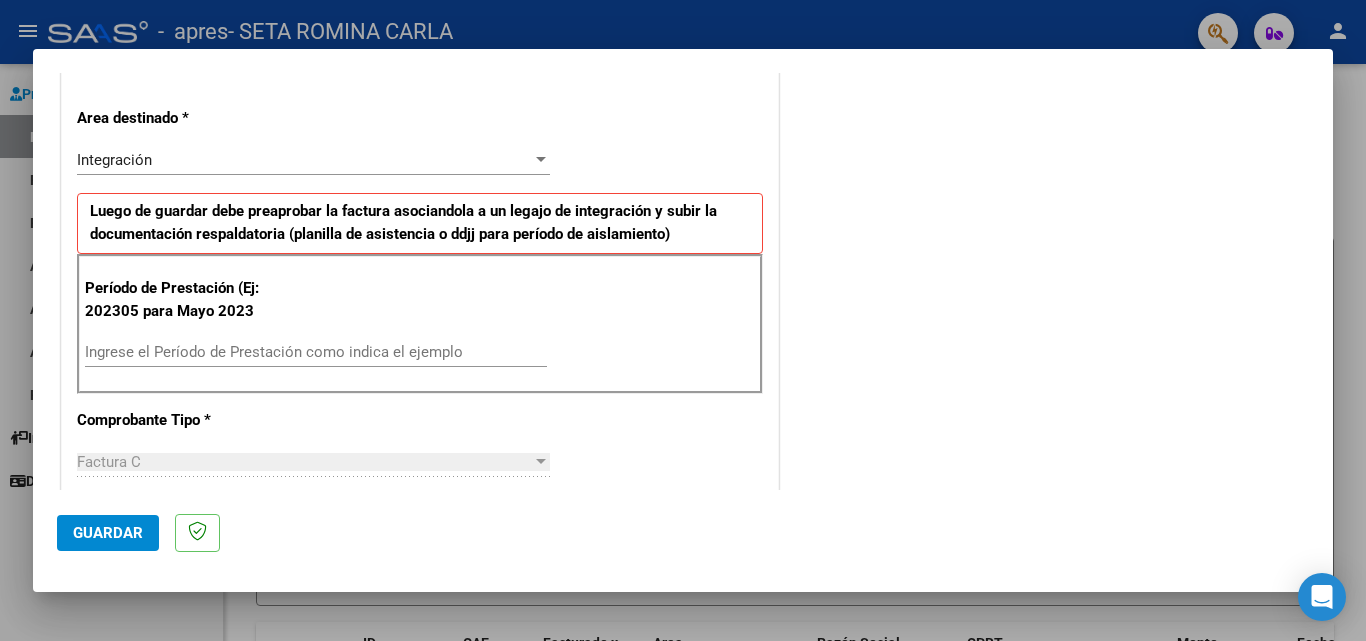 scroll, scrollTop: 500, scrollLeft: 0, axis: vertical 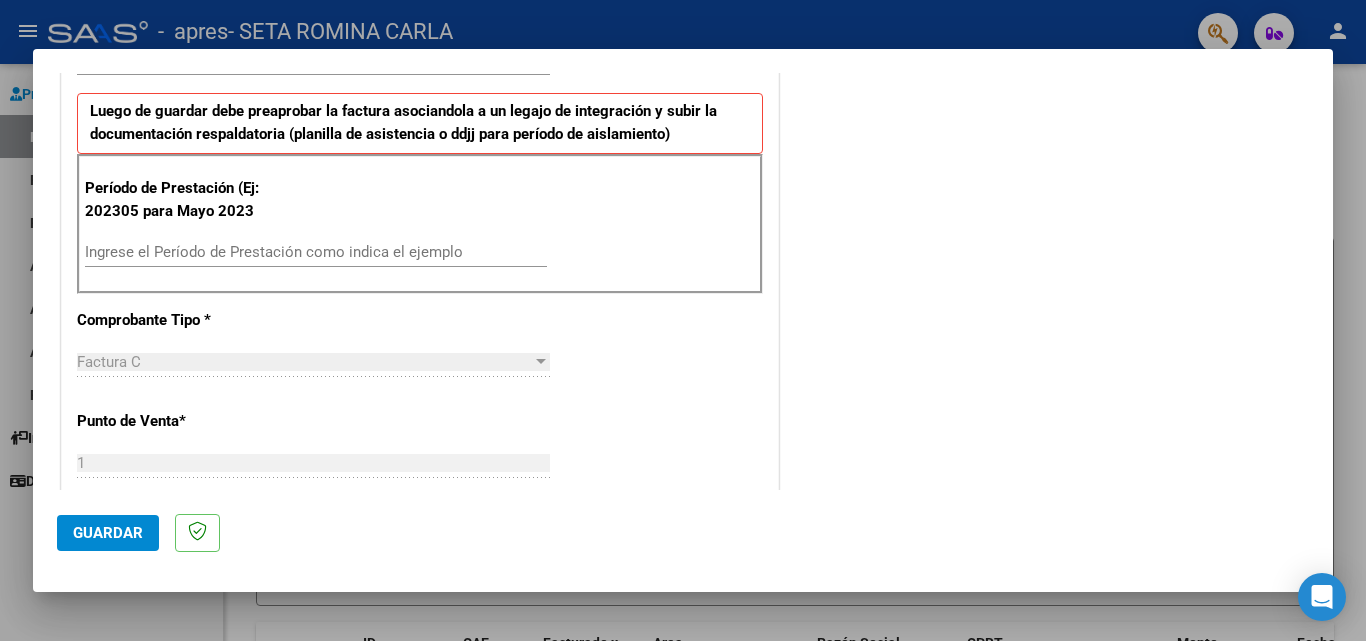 click on "Ingrese el Período de Prestación como indica el ejemplo" at bounding box center (316, 252) 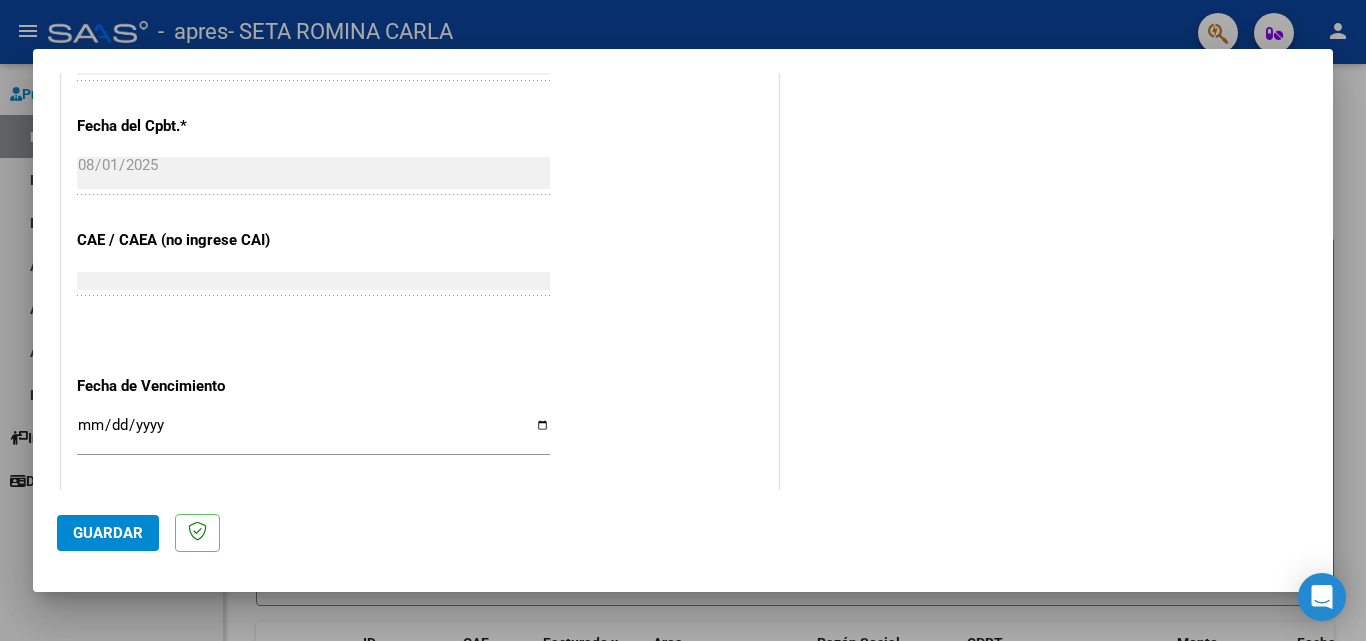scroll, scrollTop: 1100, scrollLeft: 0, axis: vertical 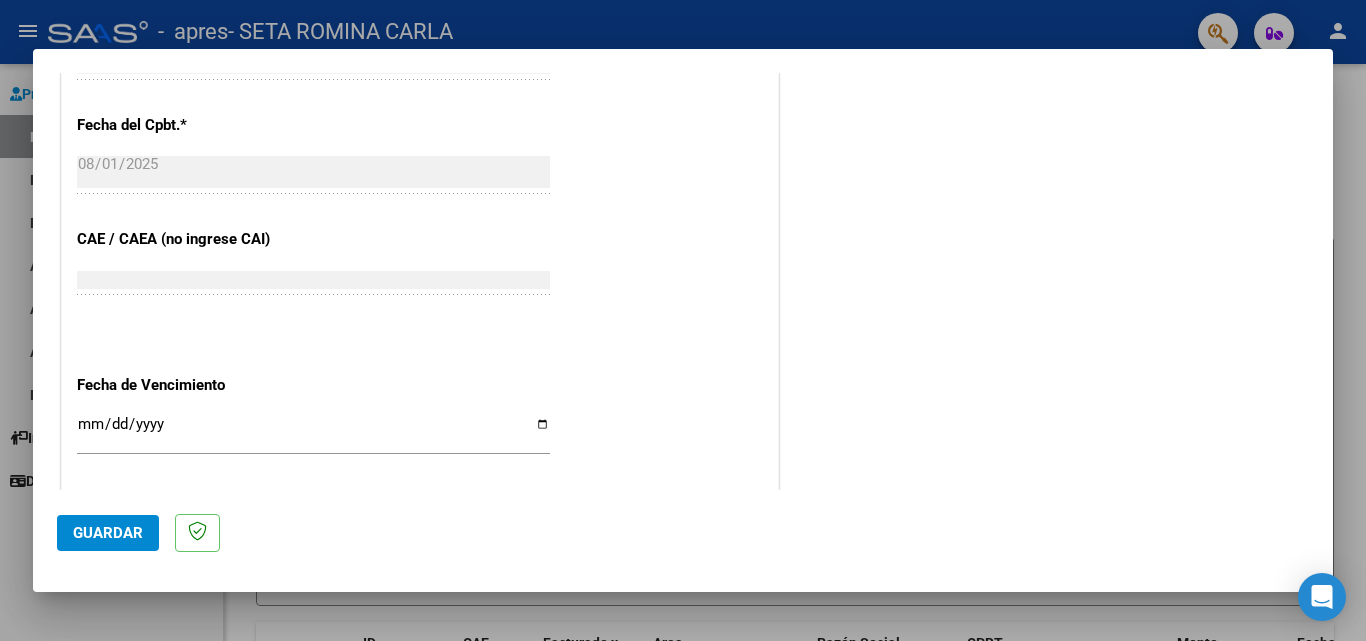 type on "202507" 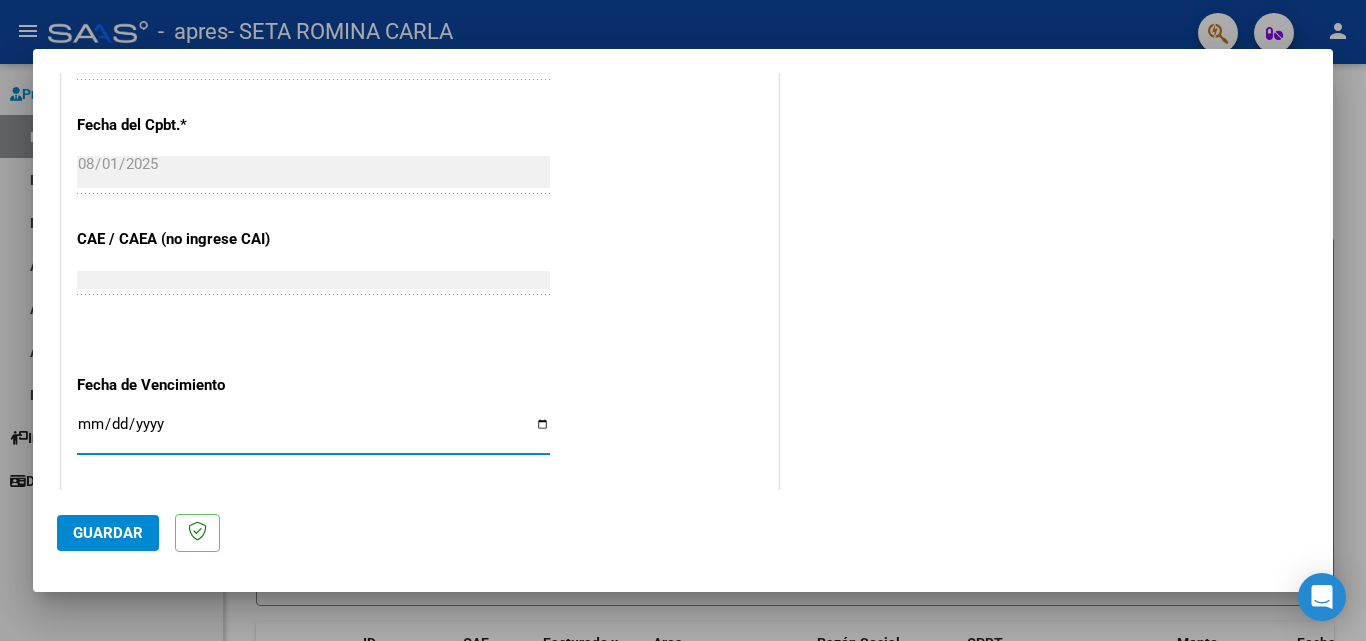 click on "Ingresar la fecha" at bounding box center [313, 432] 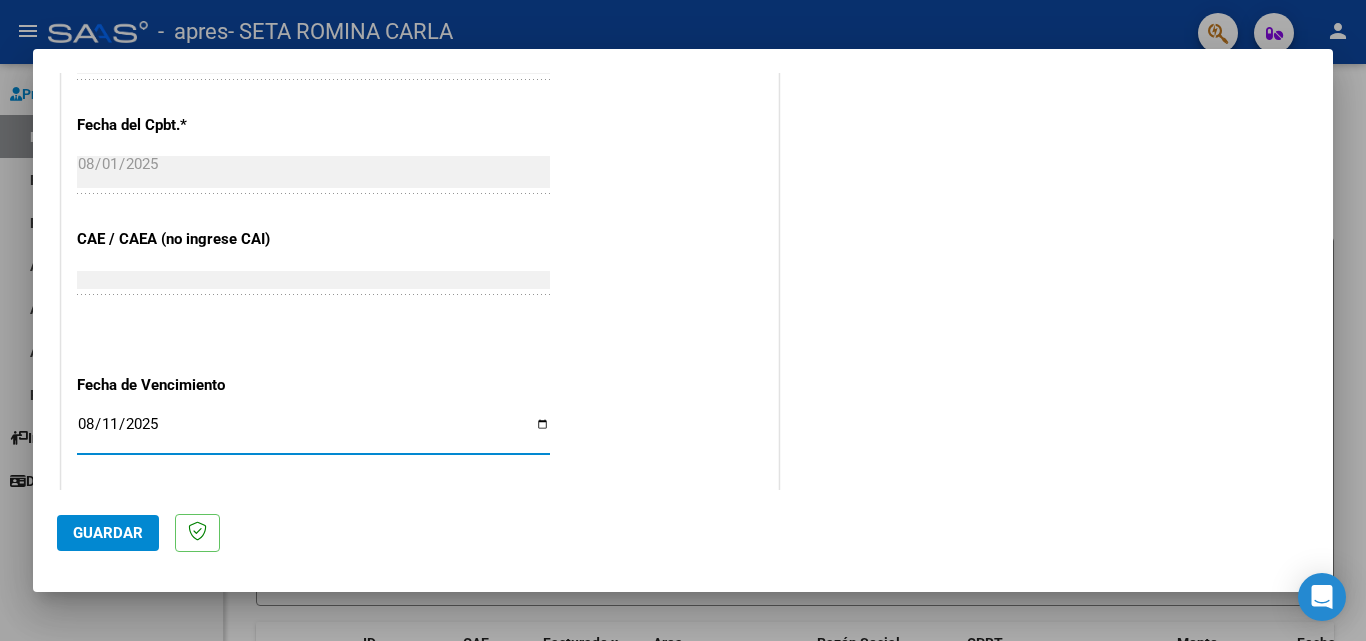 type on "2025-08-11" 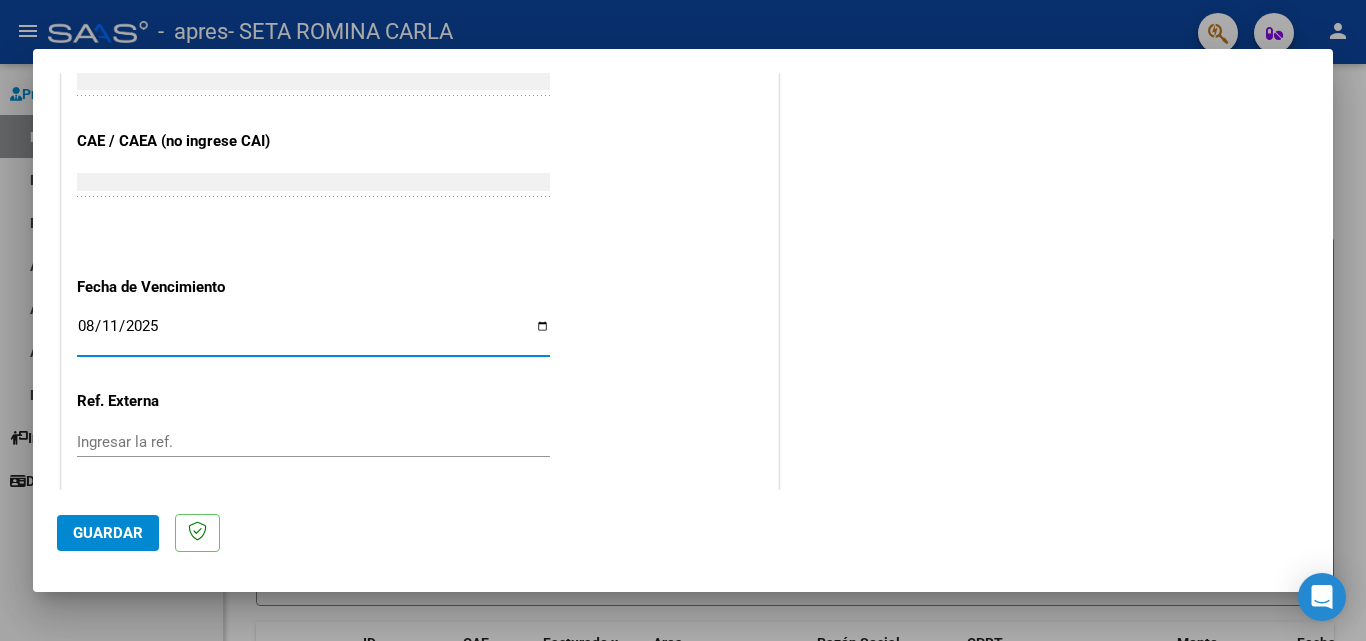scroll, scrollTop: 1305, scrollLeft: 0, axis: vertical 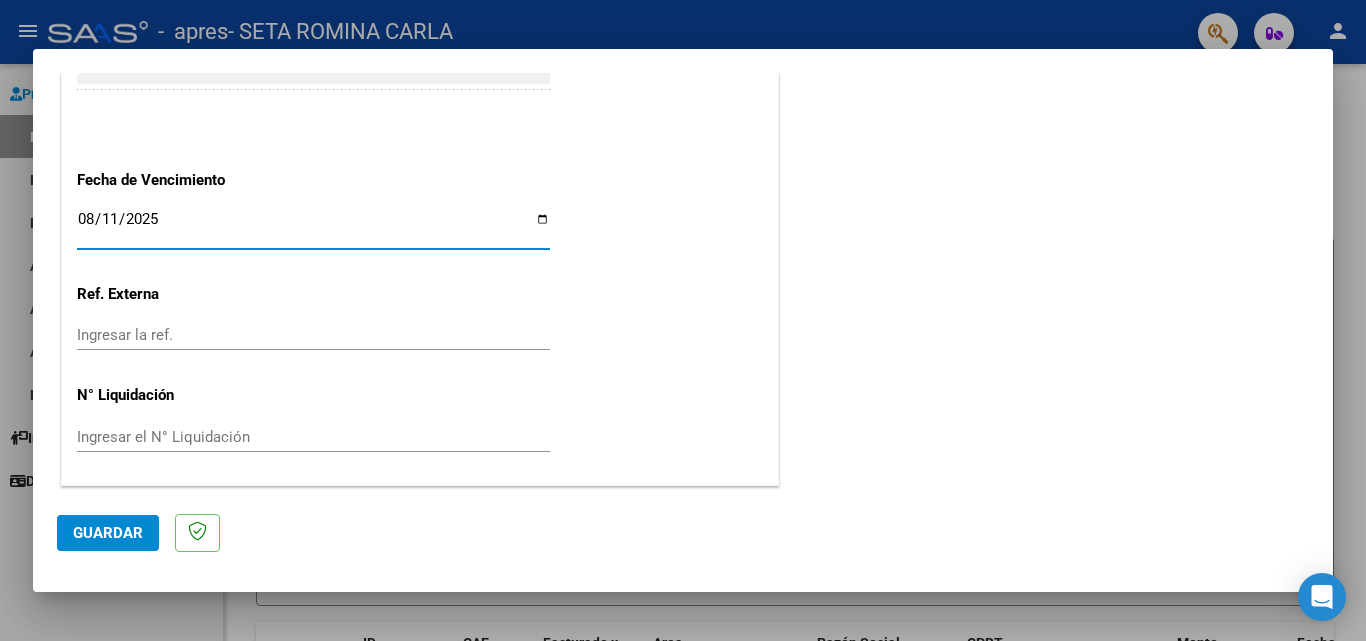 click on "Guardar" 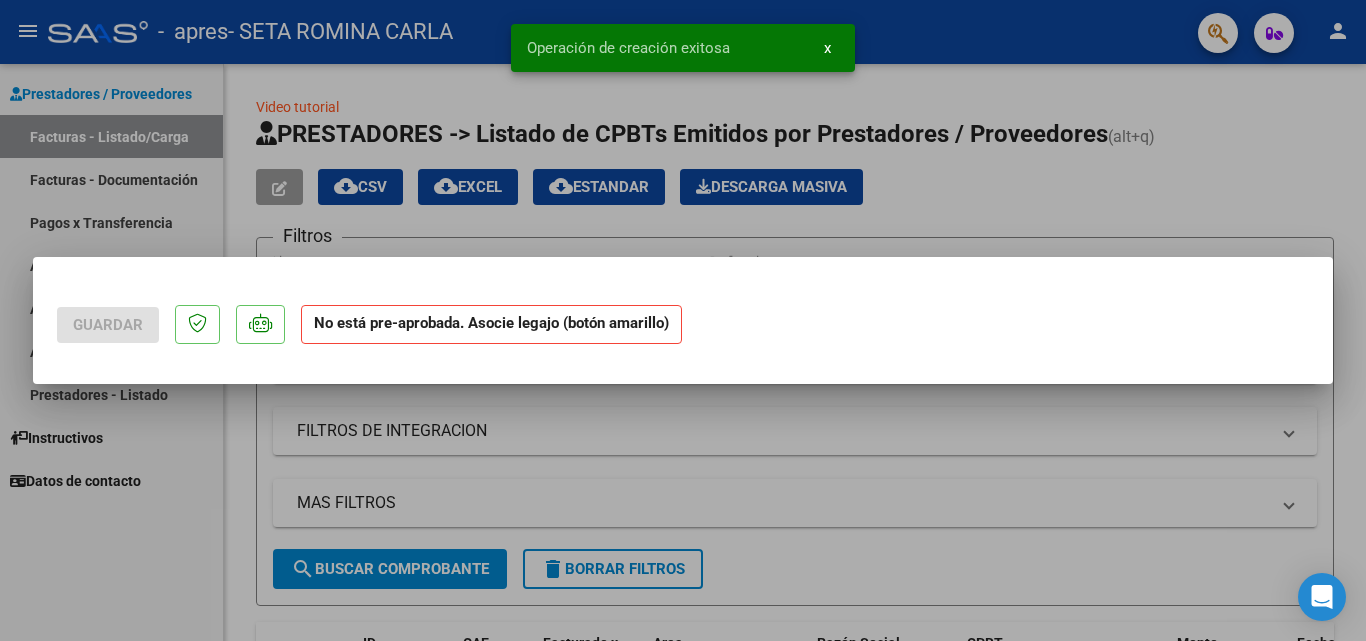 scroll, scrollTop: 0, scrollLeft: 0, axis: both 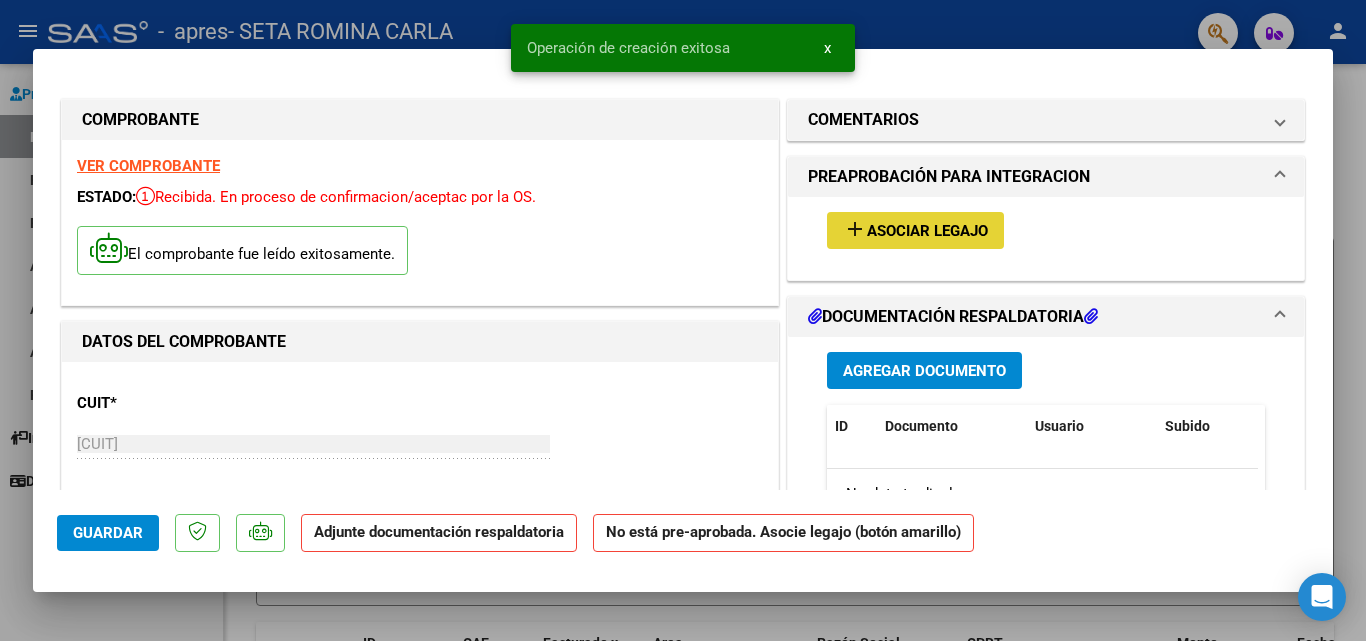 click on "Asociar Legajo" at bounding box center (927, 231) 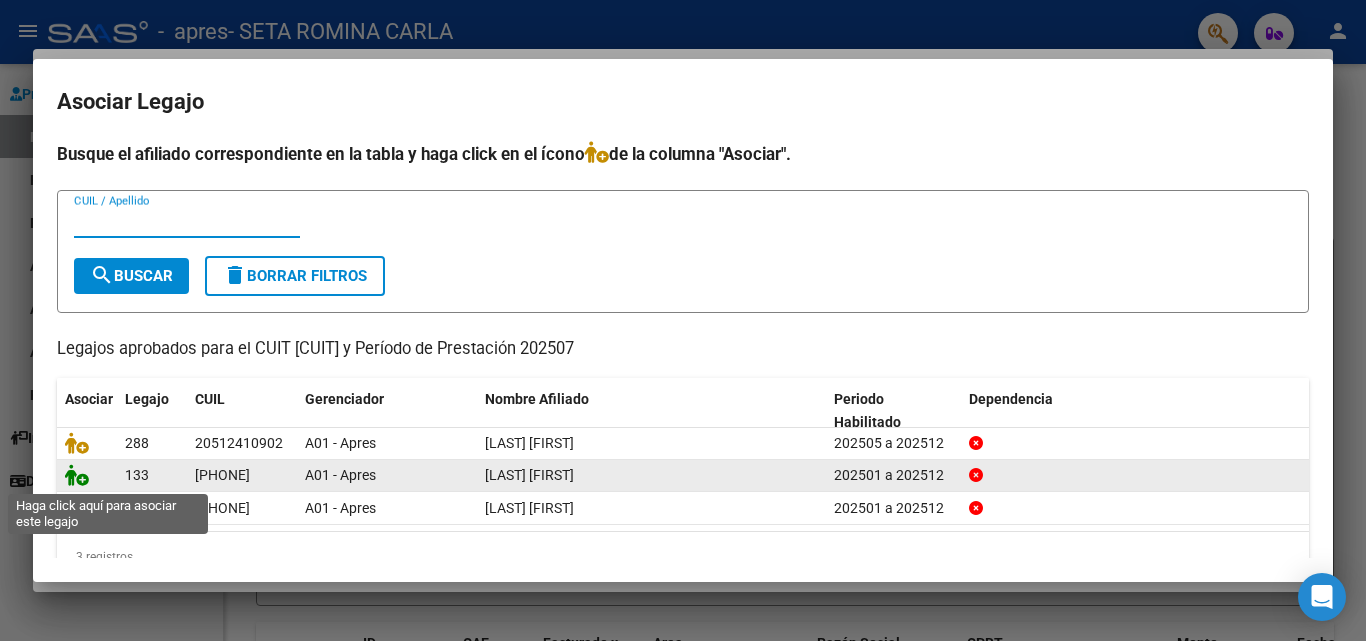 click 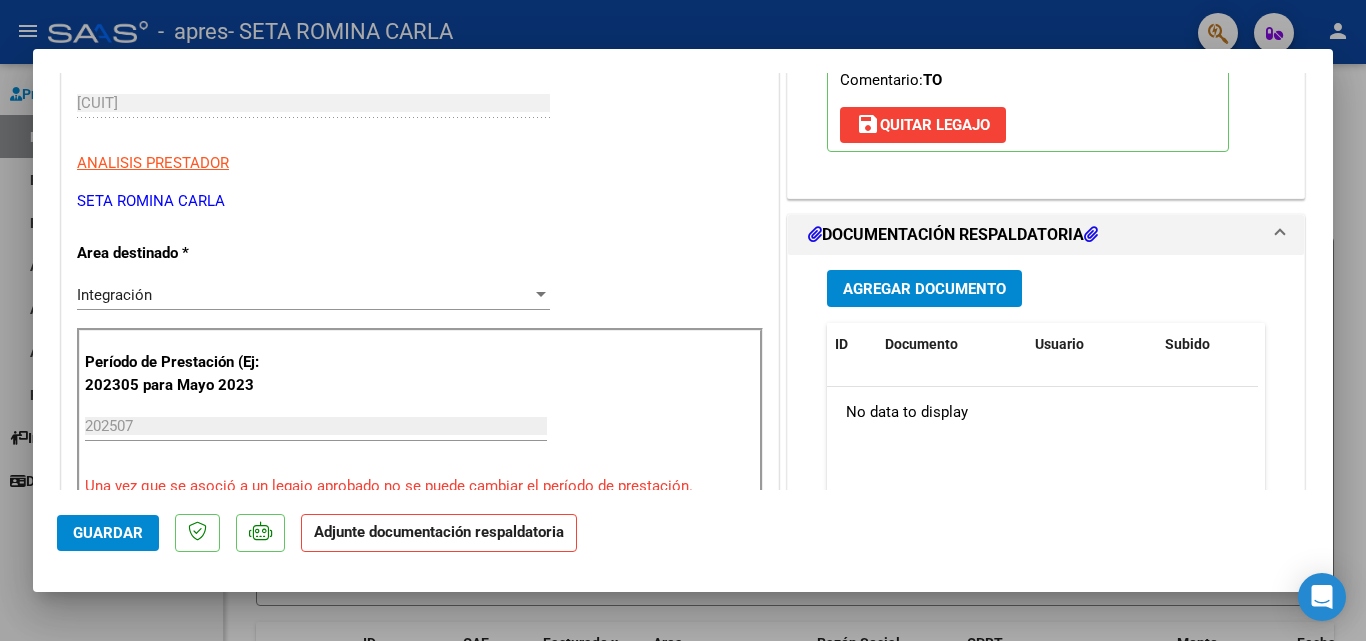 scroll, scrollTop: 400, scrollLeft: 0, axis: vertical 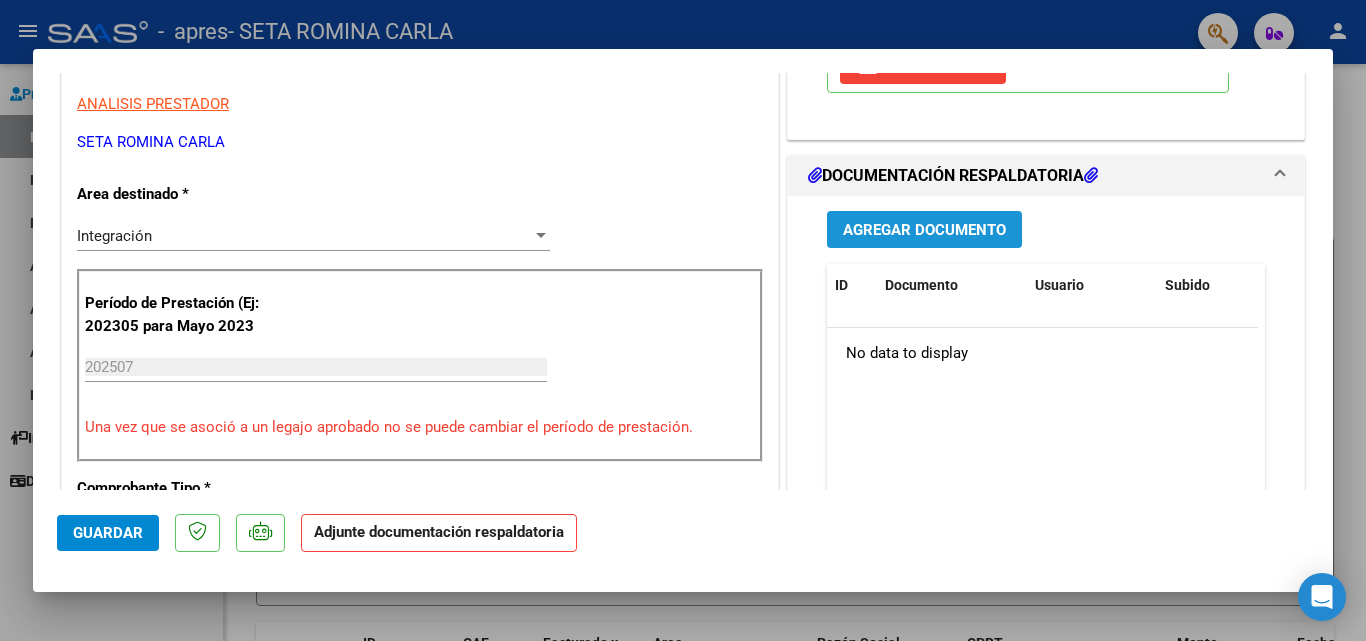 click on "Agregar Documento" at bounding box center (924, 230) 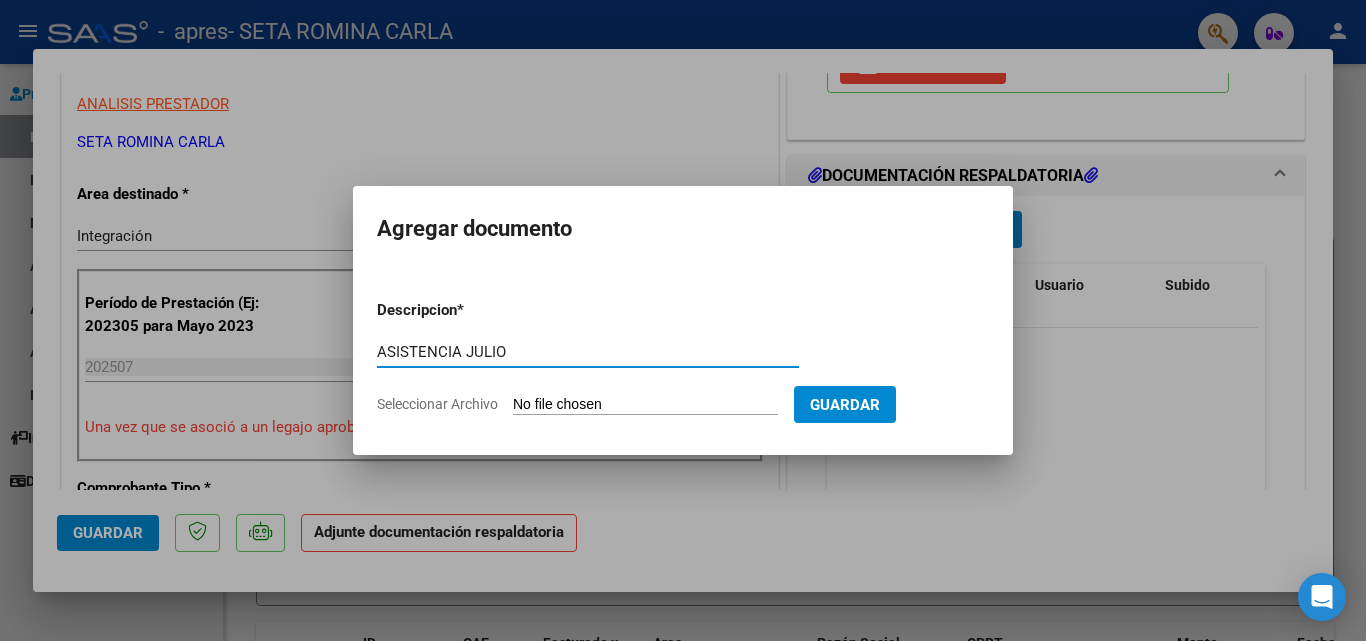 type on "ASISTENCIA JULIO" 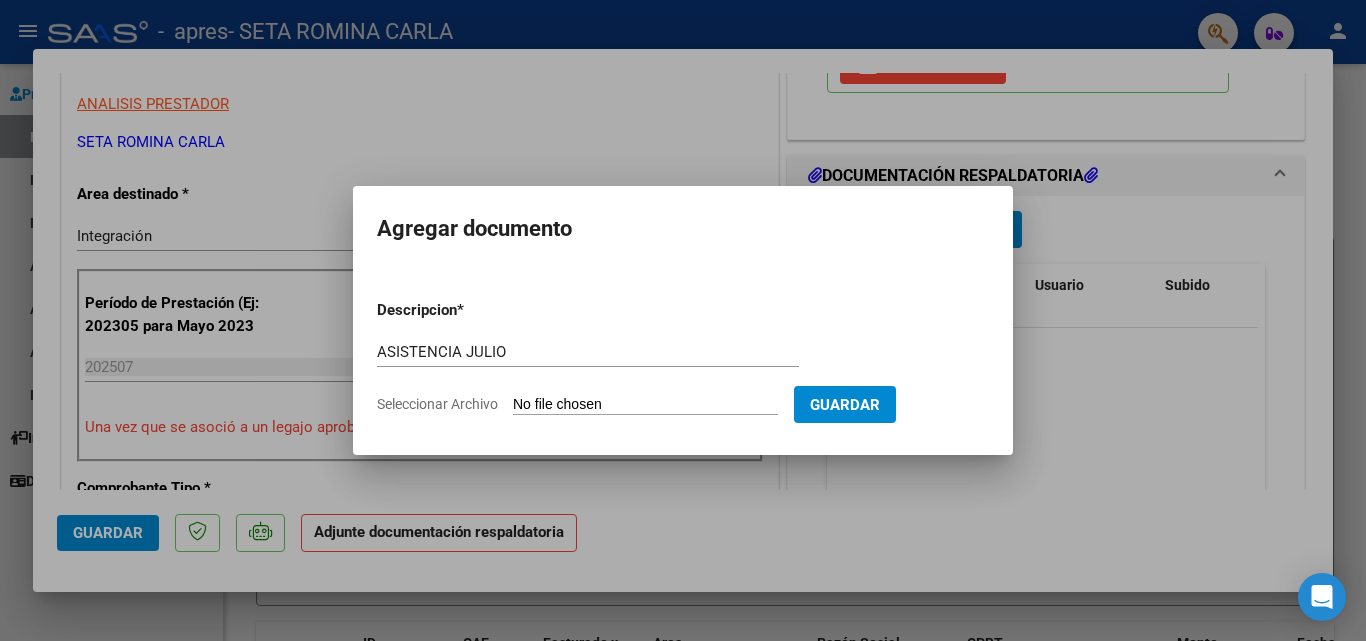 click on "Seleccionar Archivo" 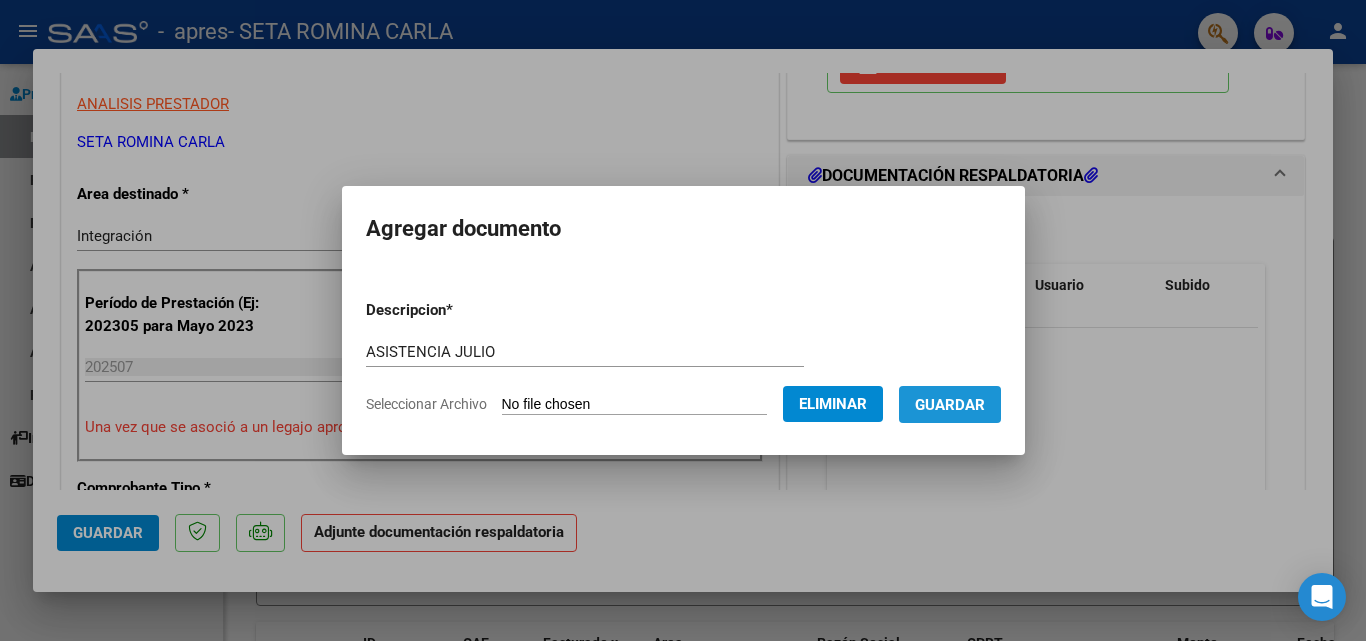 click on "Guardar" at bounding box center (950, 405) 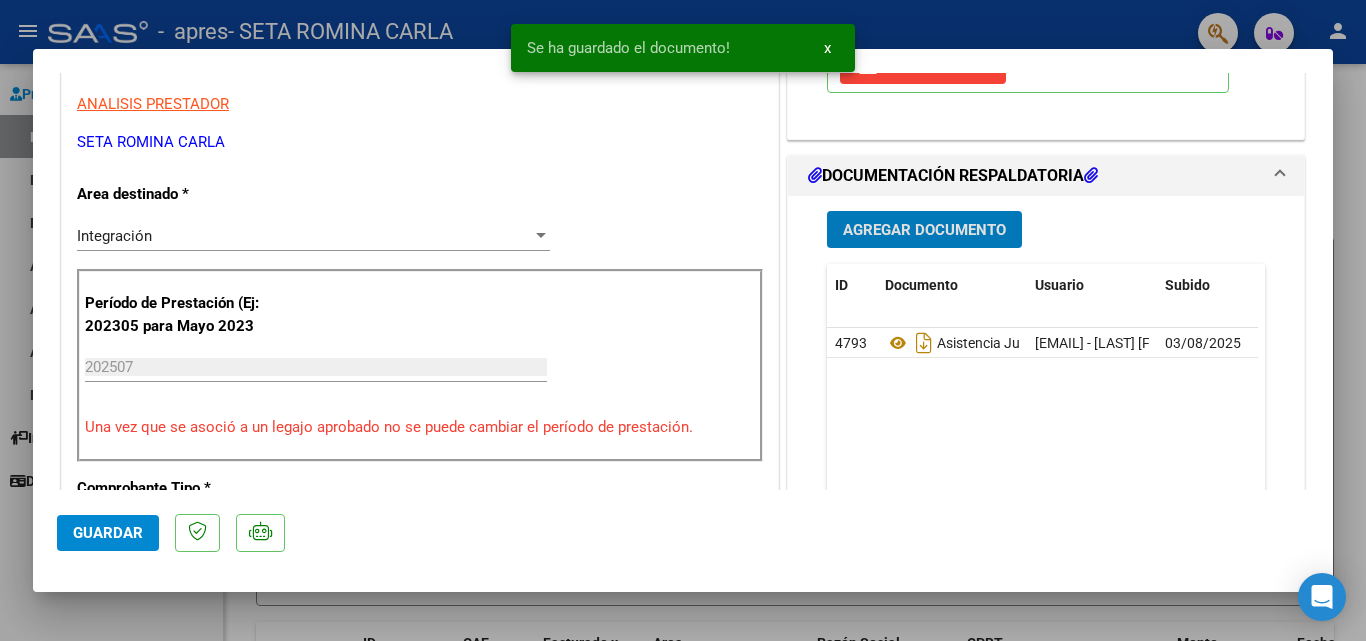 click on "Guardar" 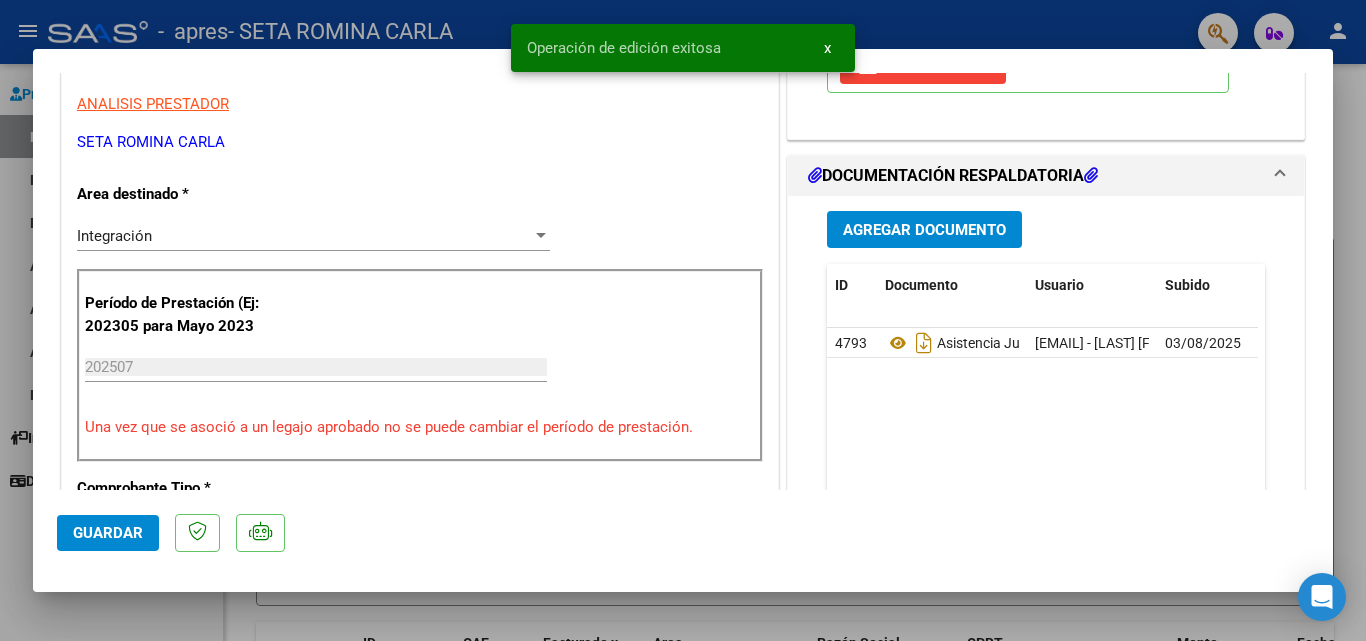 click at bounding box center [683, 320] 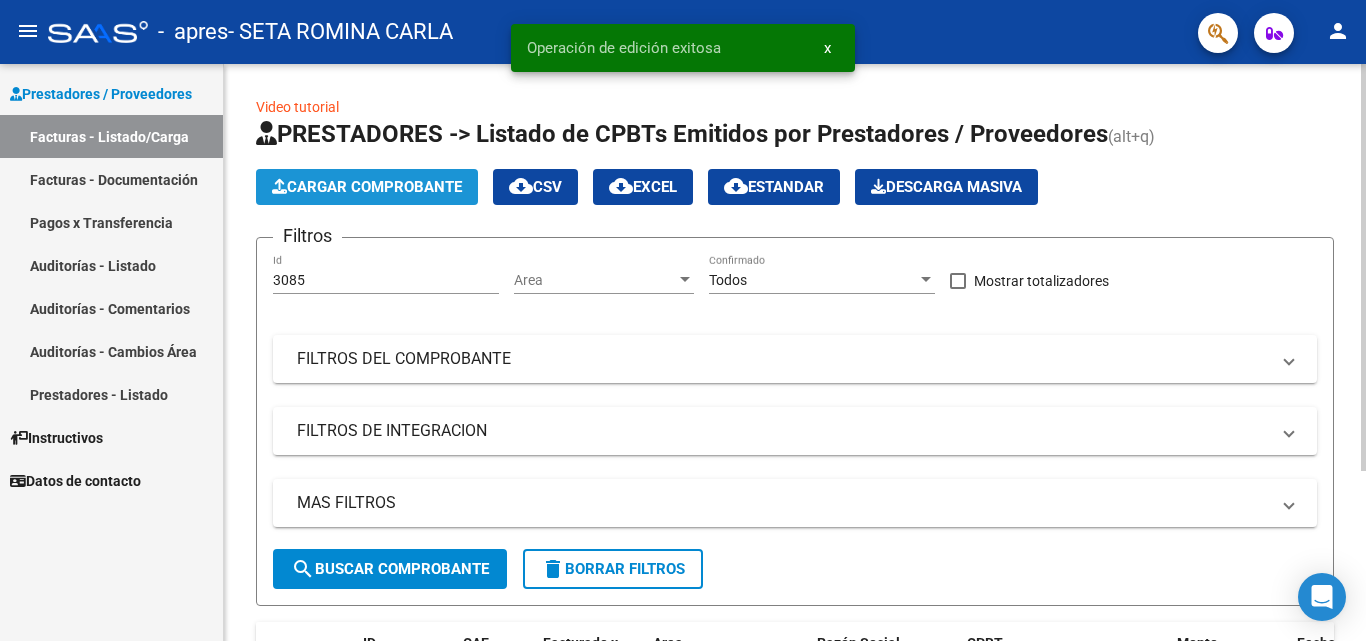 click on "Cargar Comprobante" 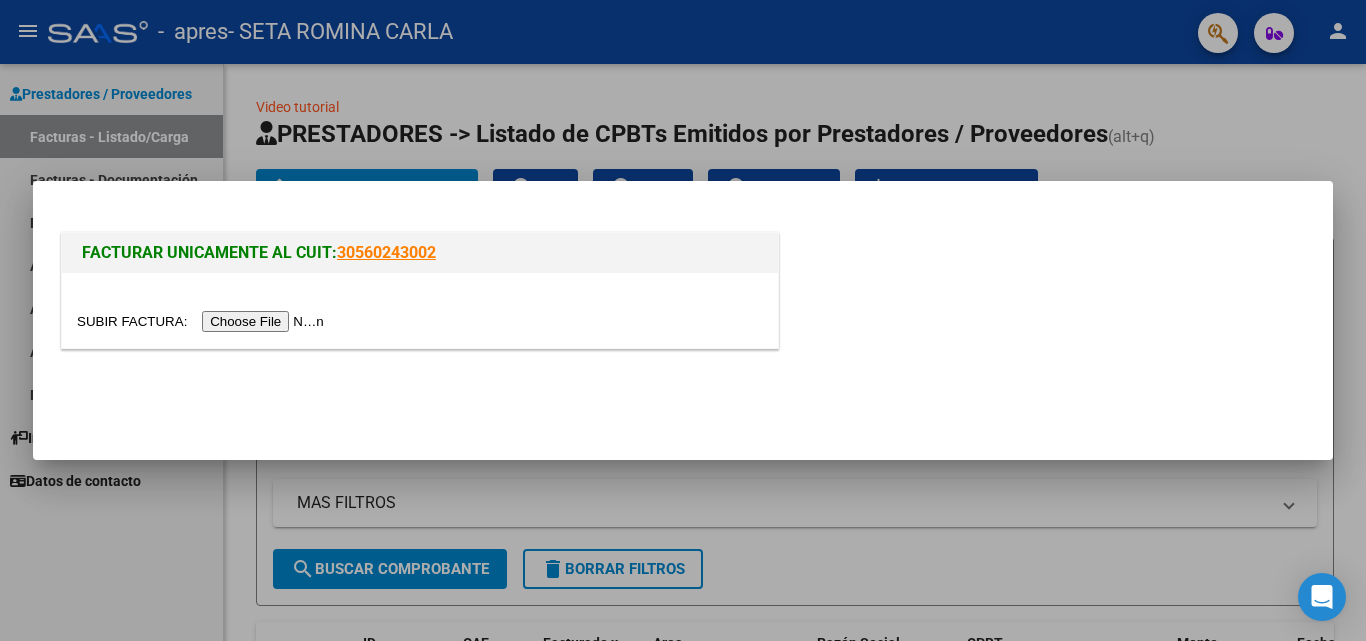 click at bounding box center [203, 321] 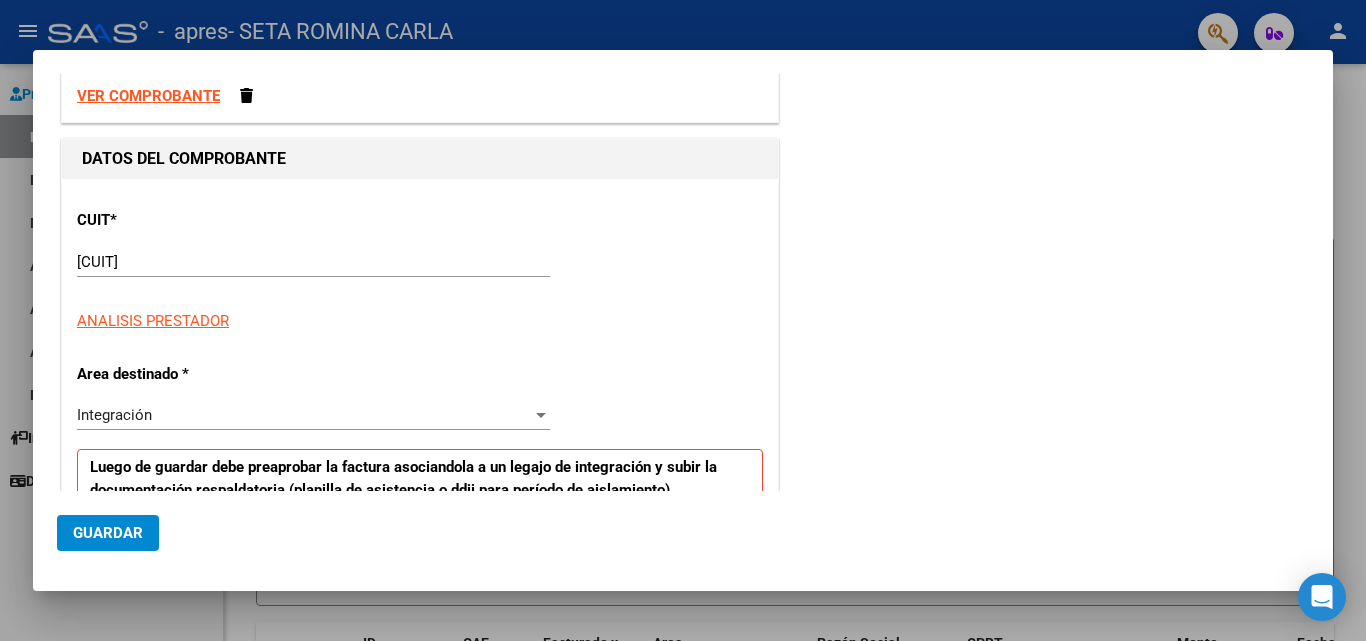 scroll, scrollTop: 300, scrollLeft: 0, axis: vertical 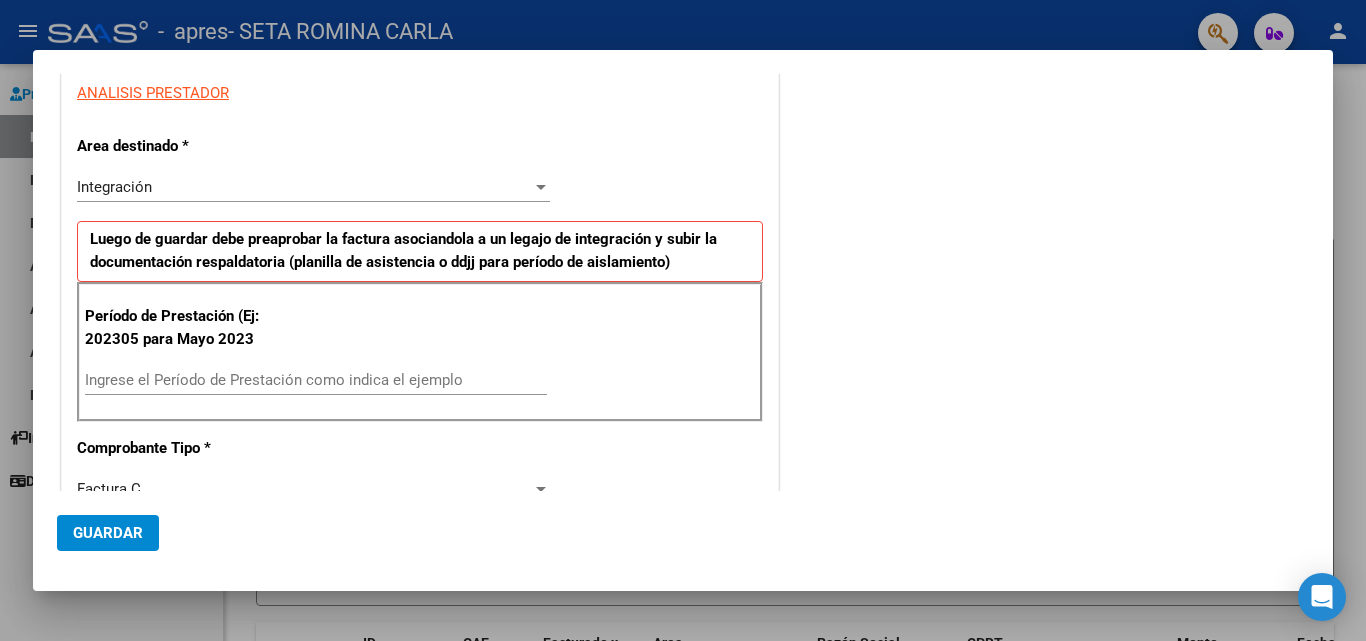 click on "Ingrese el Período de Prestación como indica el ejemplo" at bounding box center (316, 380) 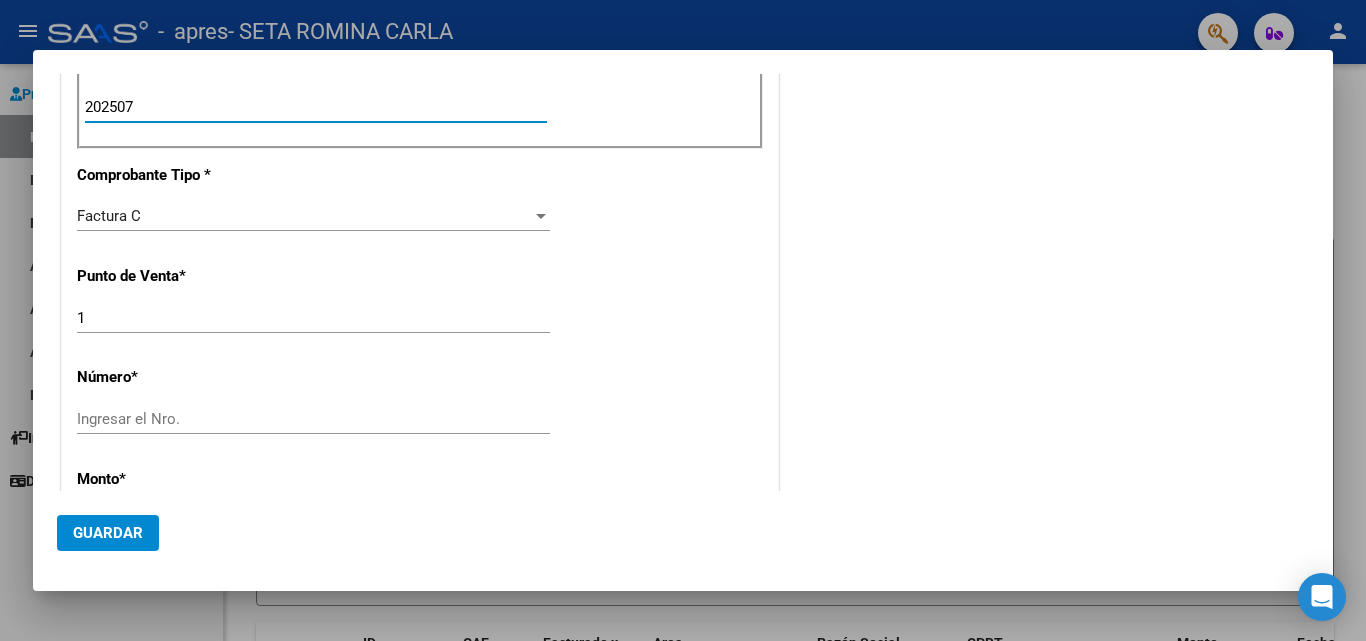 scroll, scrollTop: 800, scrollLeft: 0, axis: vertical 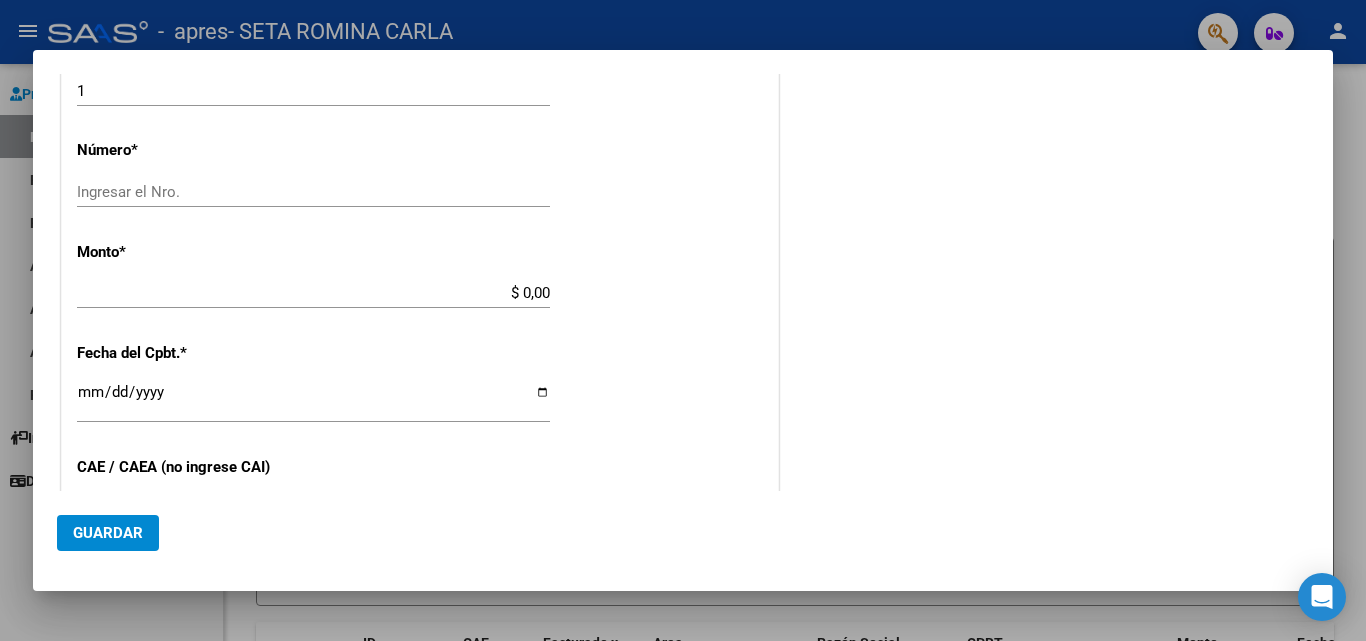 type on "202507" 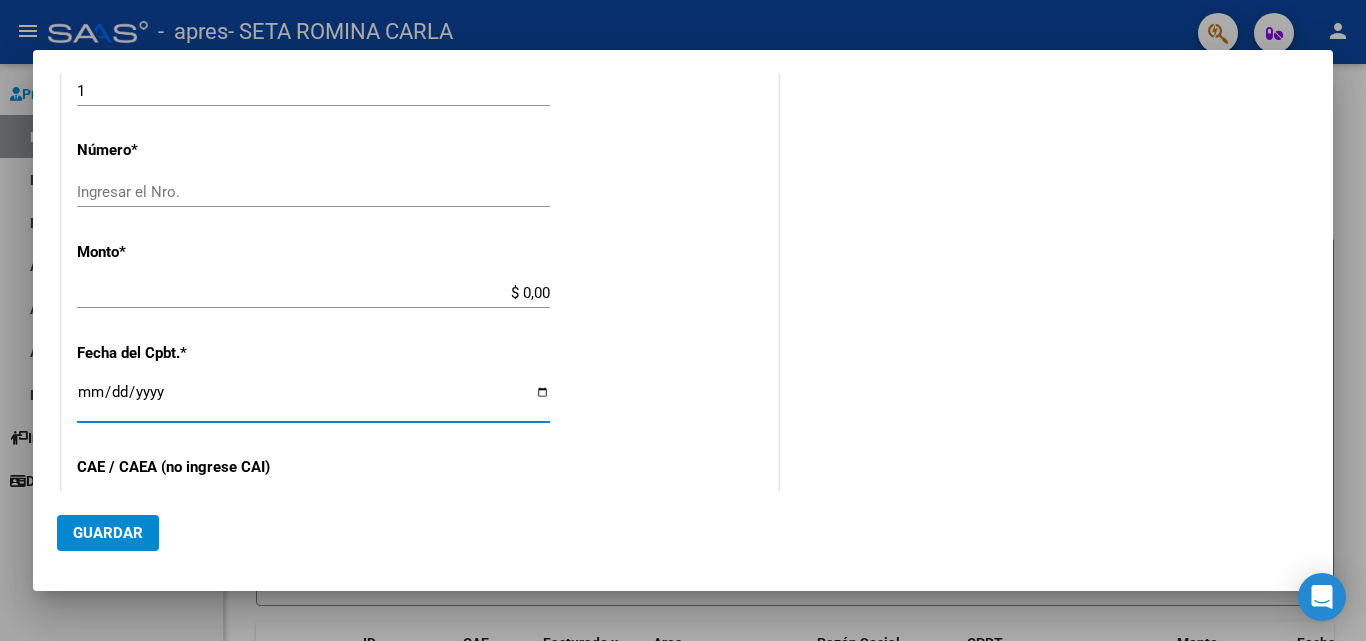 type on "2025-08-11" 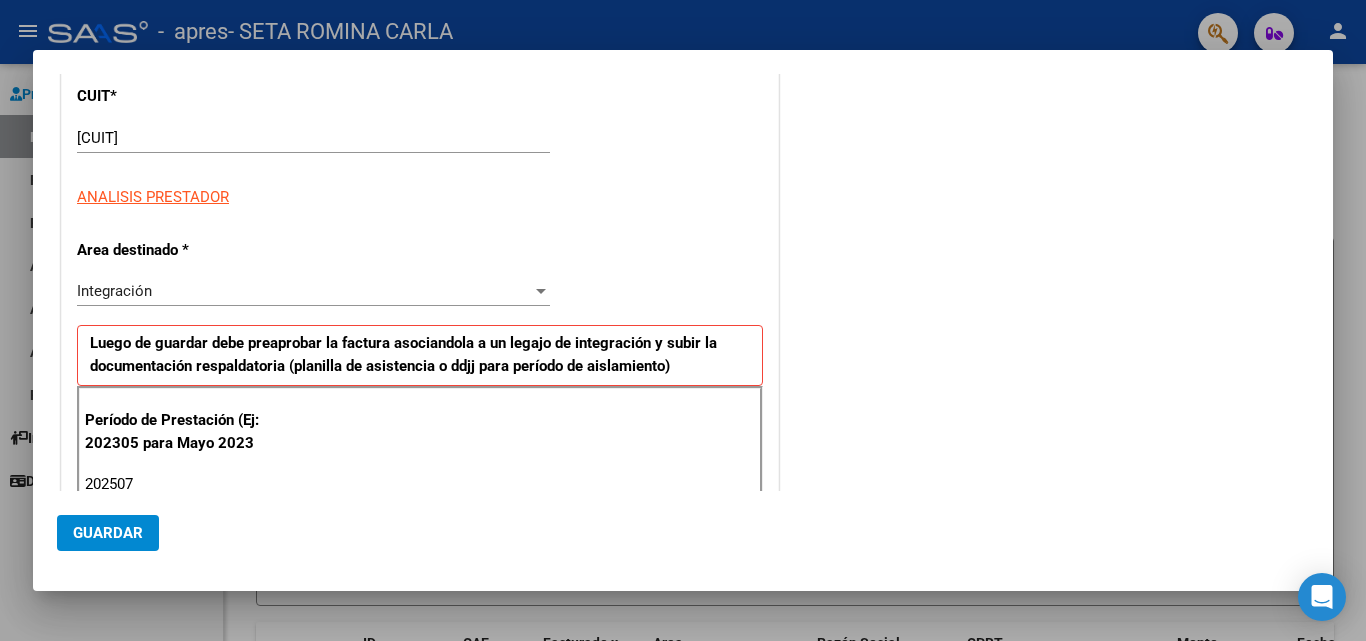 scroll, scrollTop: 0, scrollLeft: 0, axis: both 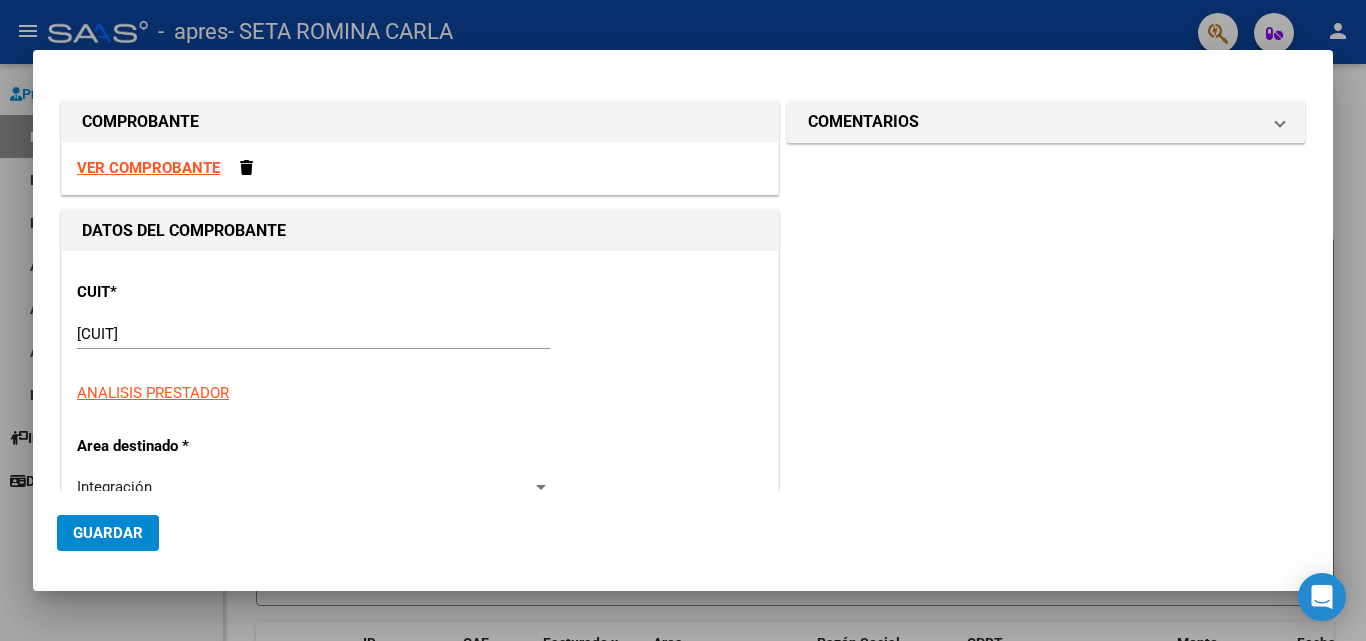 click on "VER COMPROBANTE" at bounding box center [148, 168] 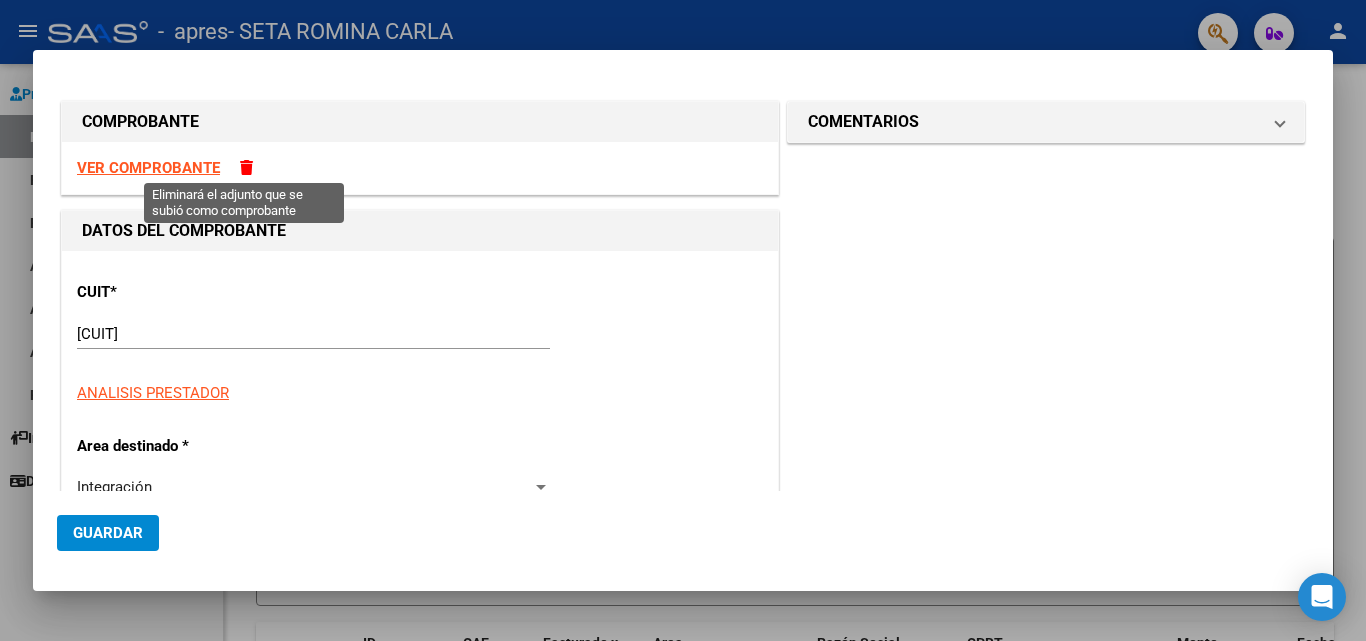 click at bounding box center [246, 167] 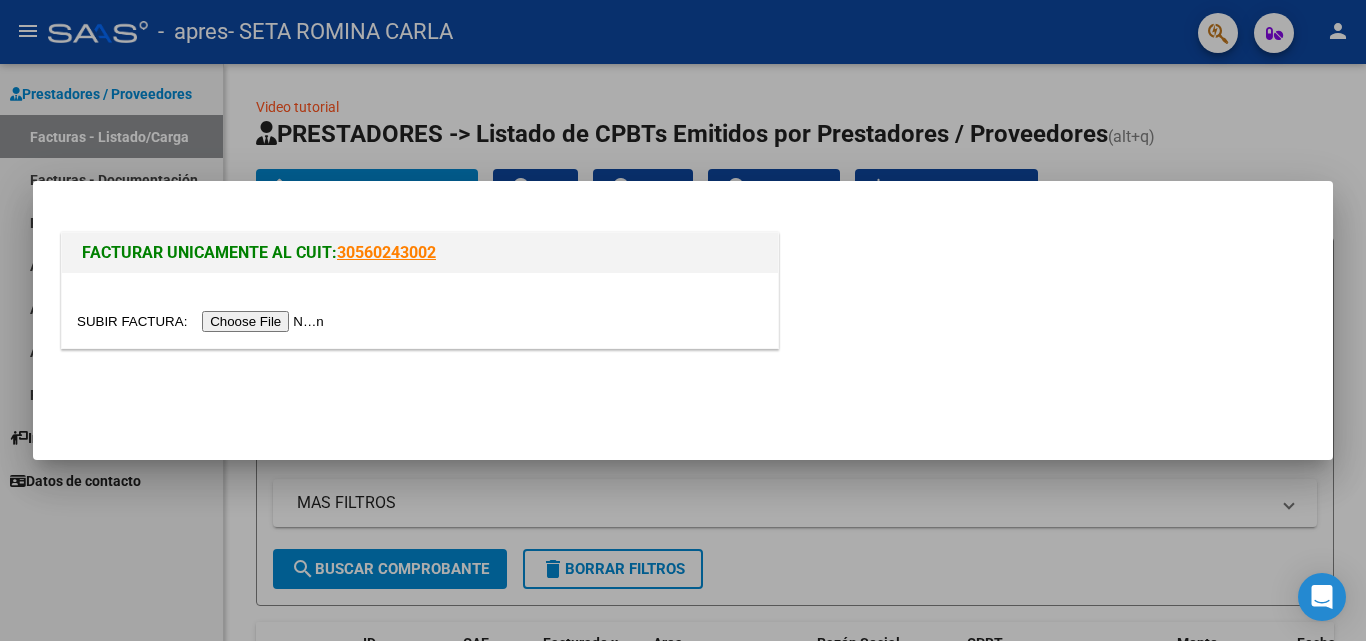 click at bounding box center [203, 321] 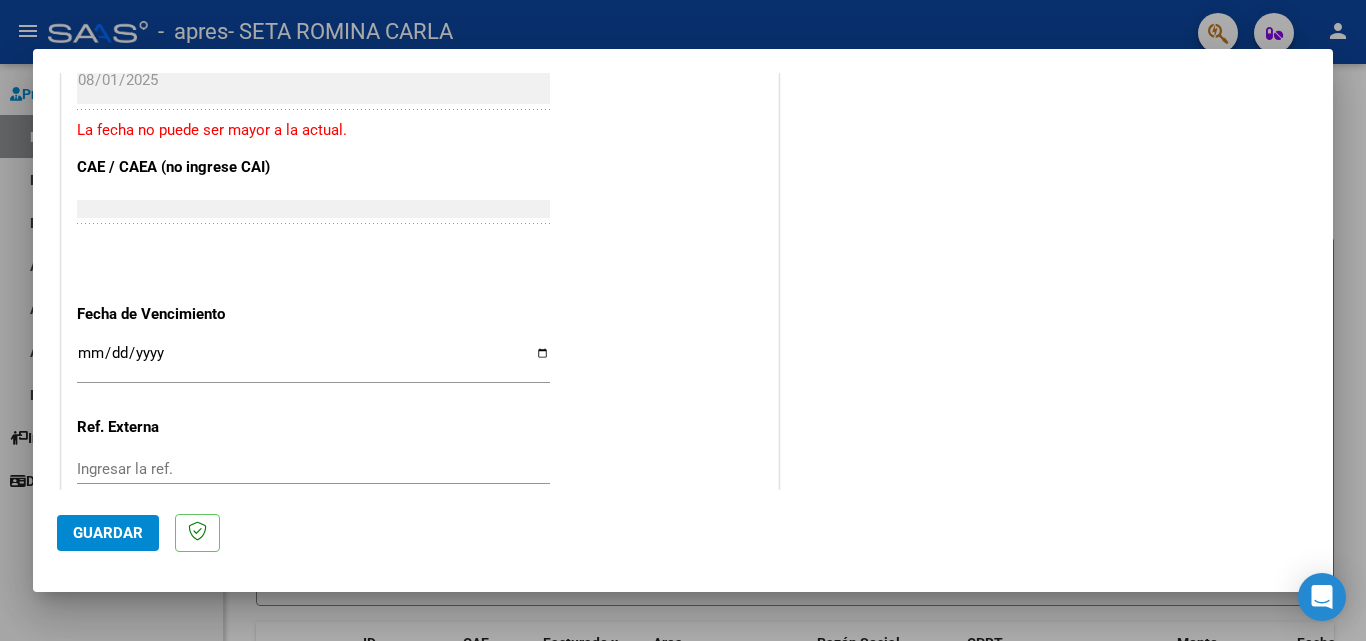 scroll, scrollTop: 1200, scrollLeft: 0, axis: vertical 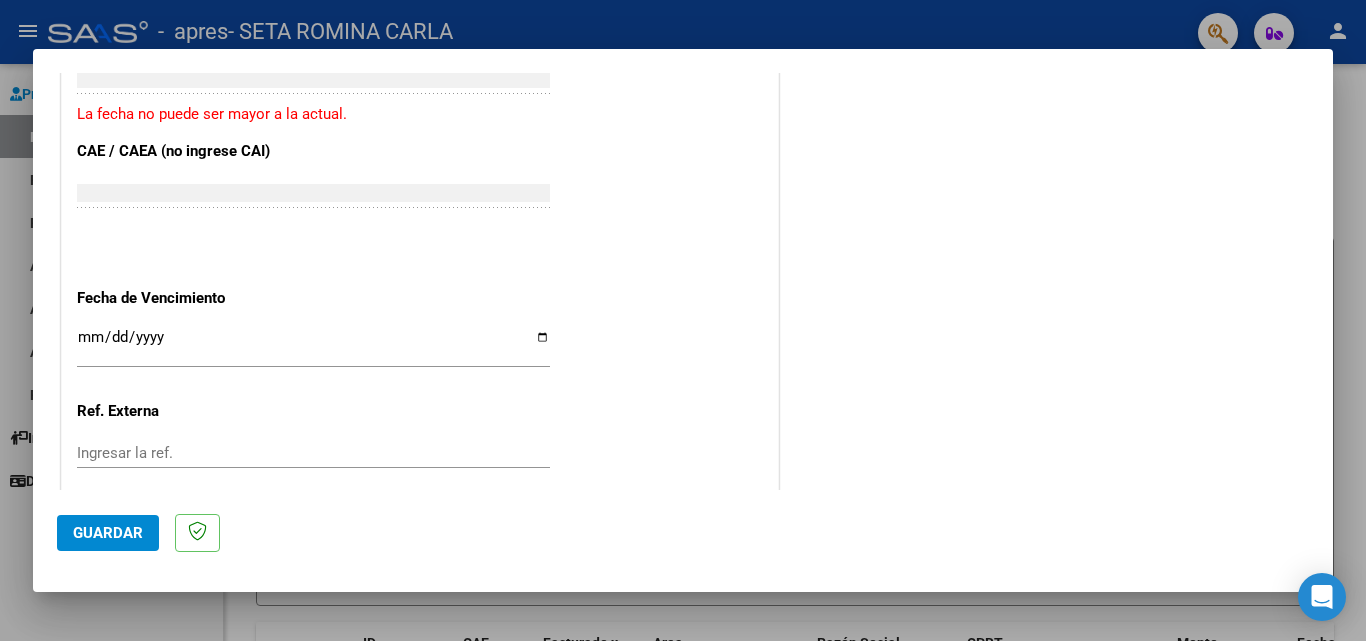 click on "Ingresar la fecha" at bounding box center (313, 345) 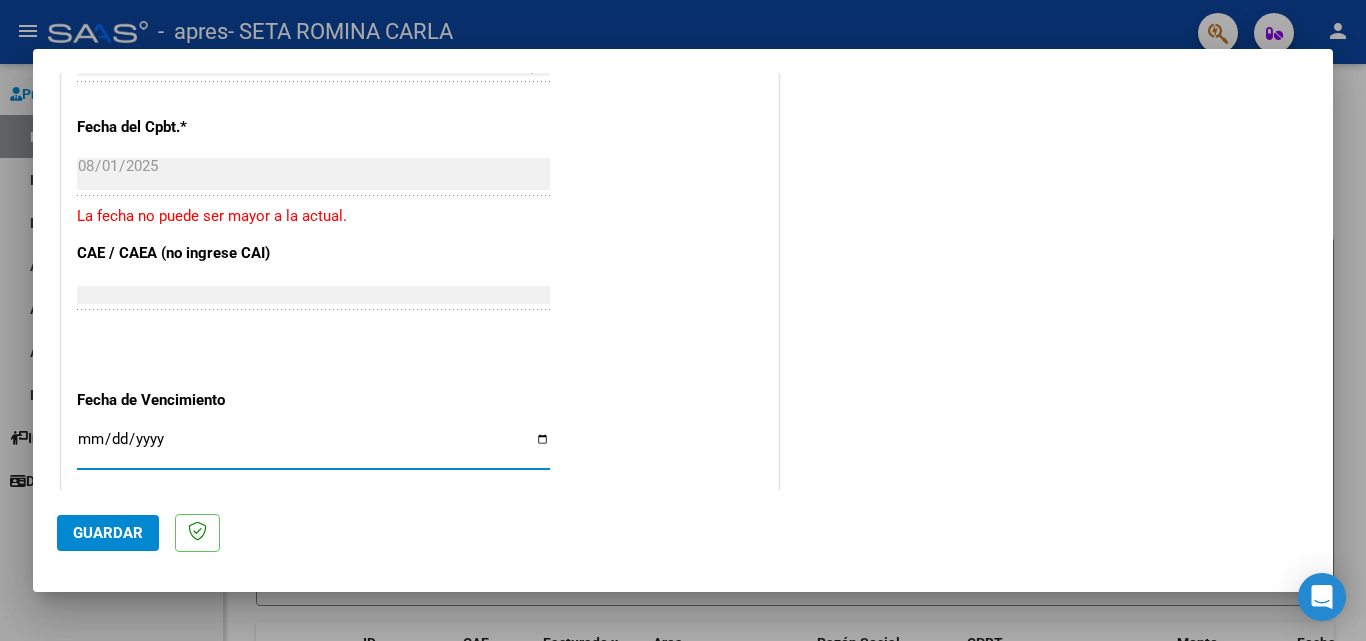 scroll, scrollTop: 1200, scrollLeft: 0, axis: vertical 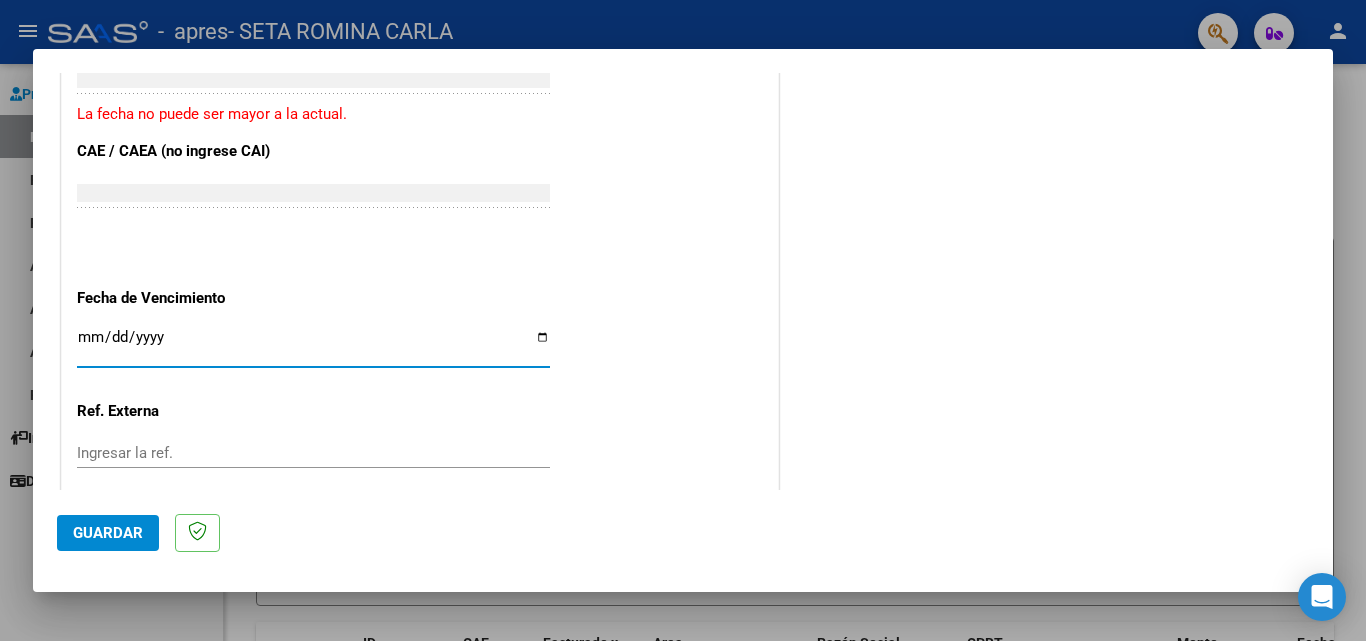 click on "Ingresar la fecha" at bounding box center (313, 345) 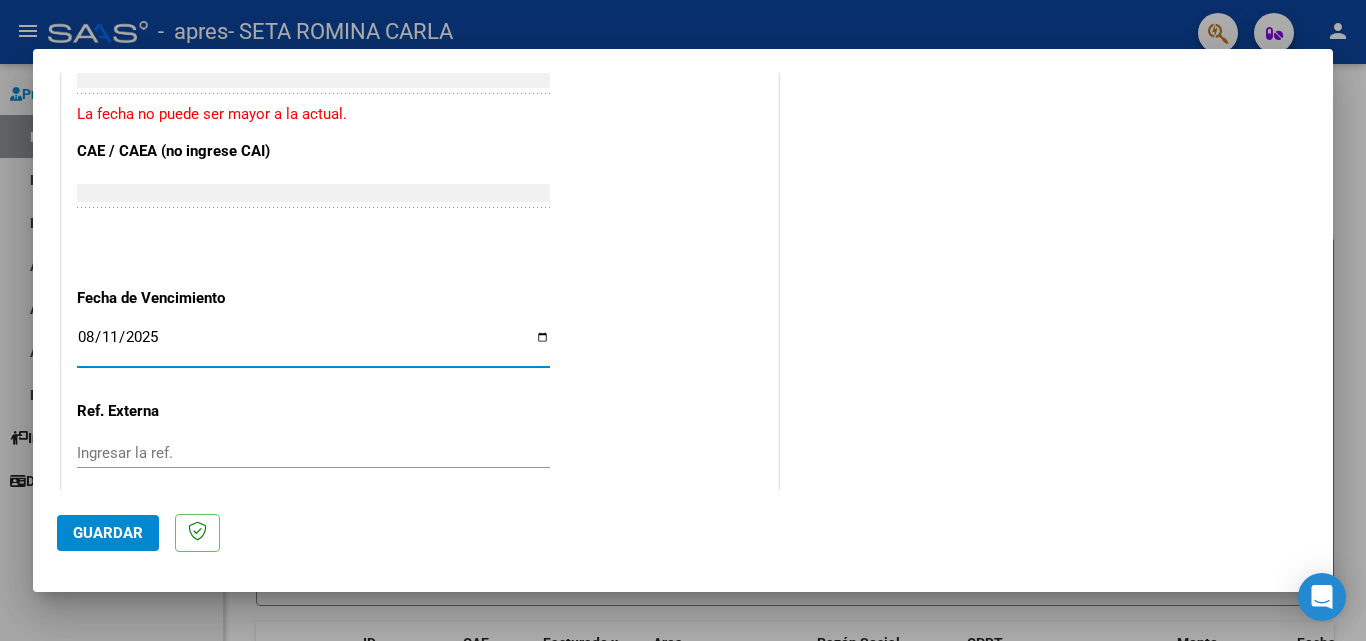 type on "2025-08-11" 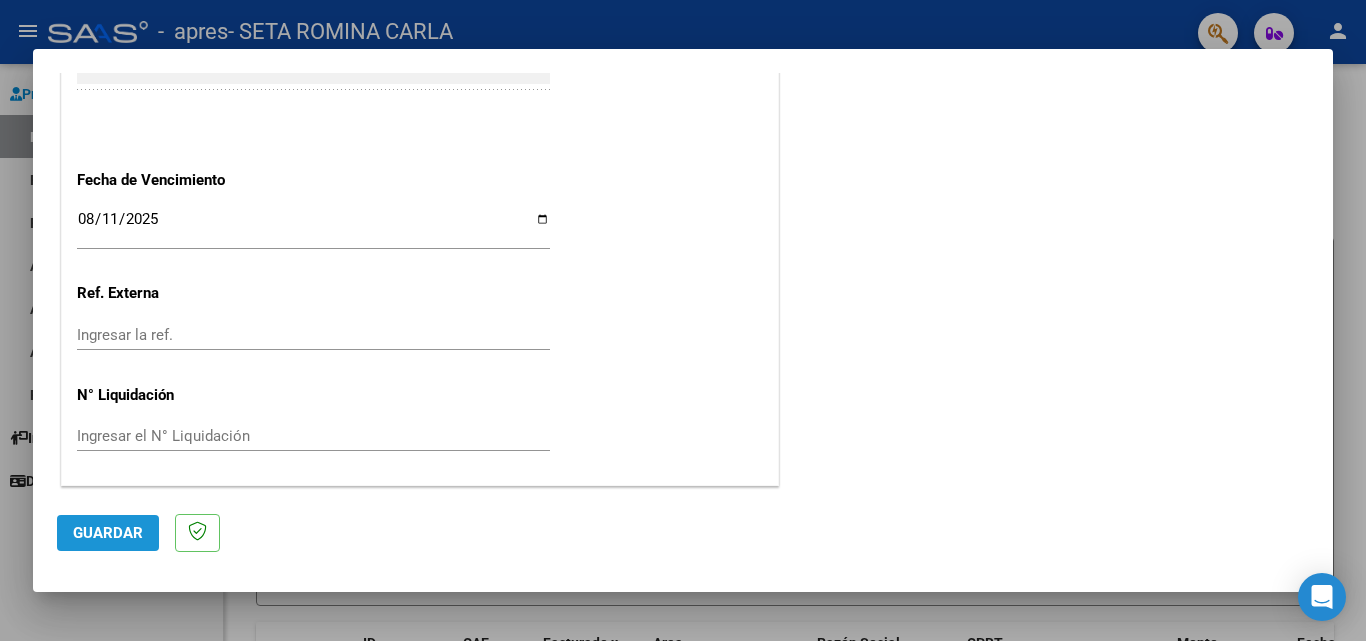 click on "Guardar" 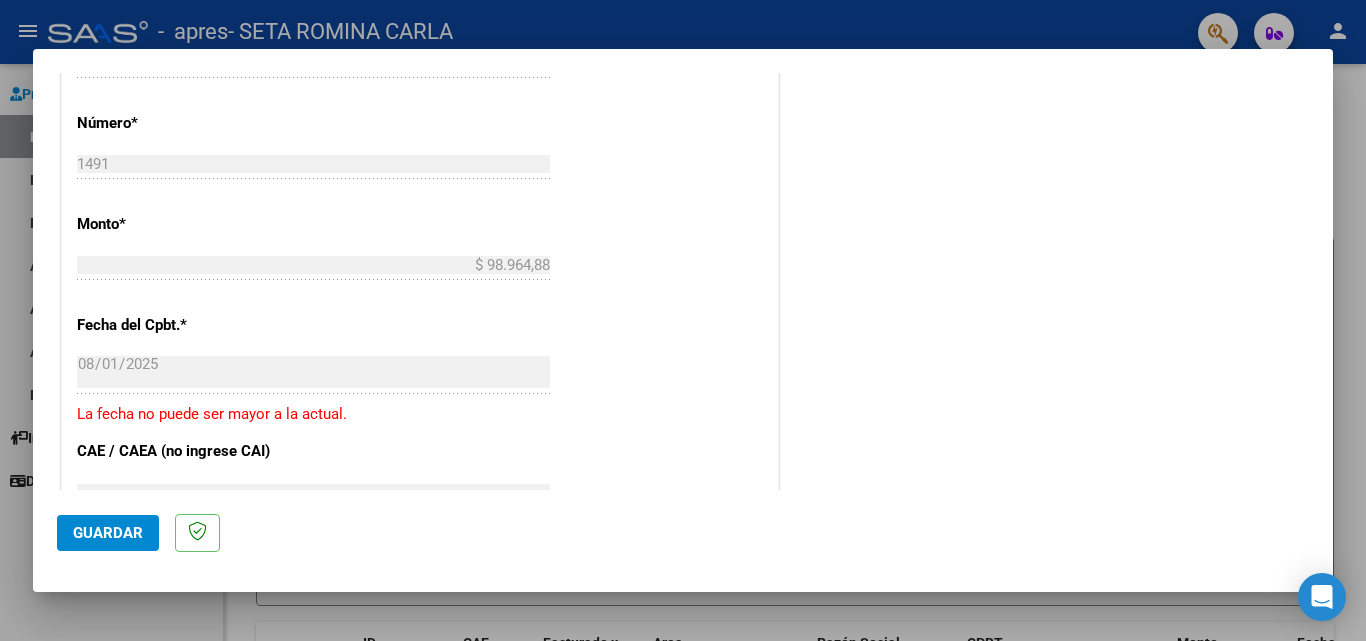 scroll, scrollTop: 1000, scrollLeft: 0, axis: vertical 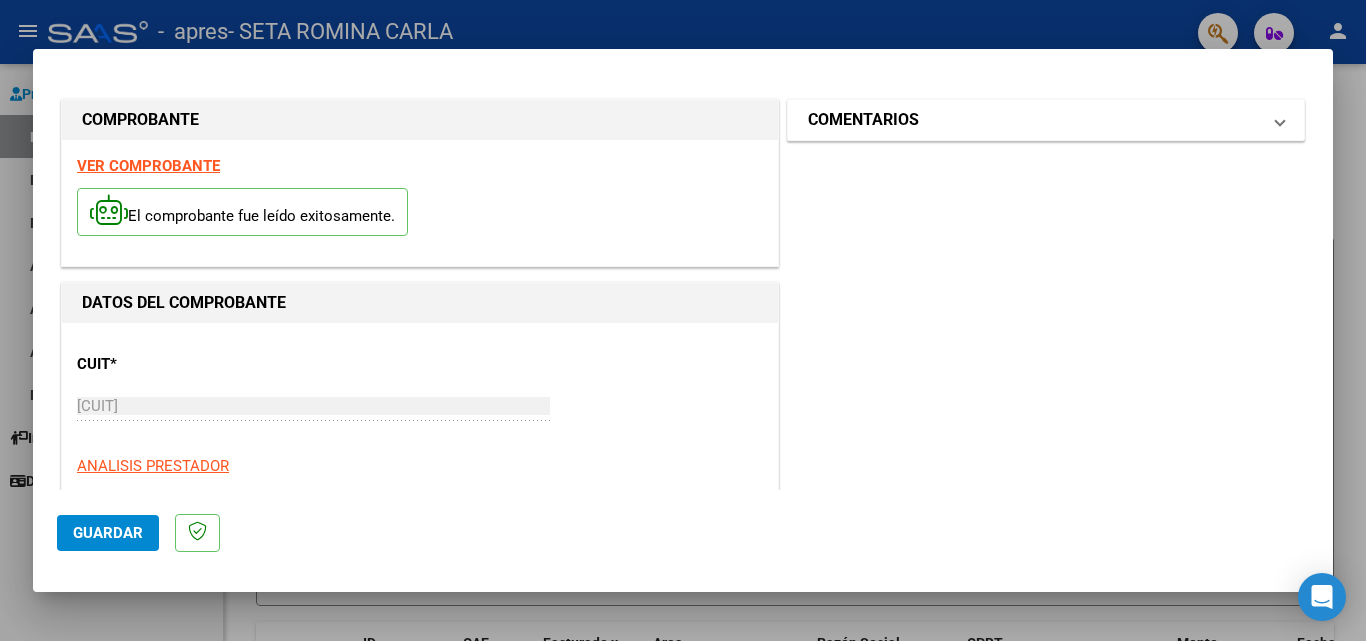 click on "COMENTARIOS" at bounding box center (1042, 120) 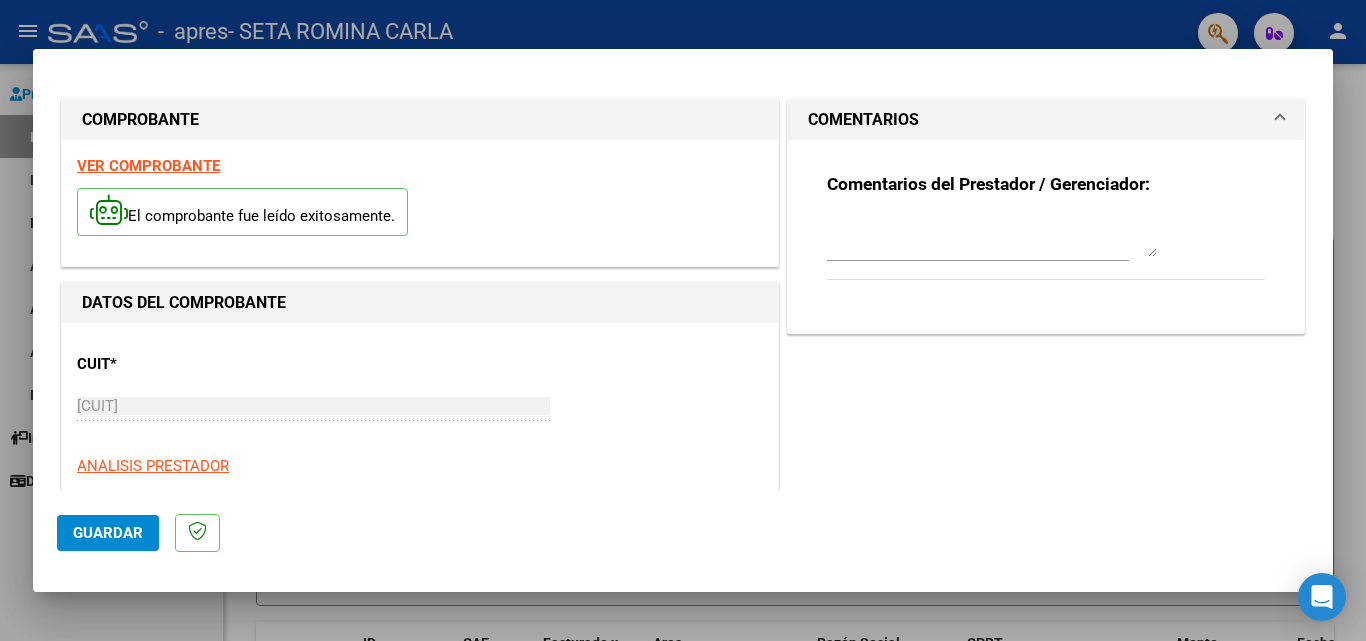 click on "COMENTARIOS" at bounding box center (1042, 120) 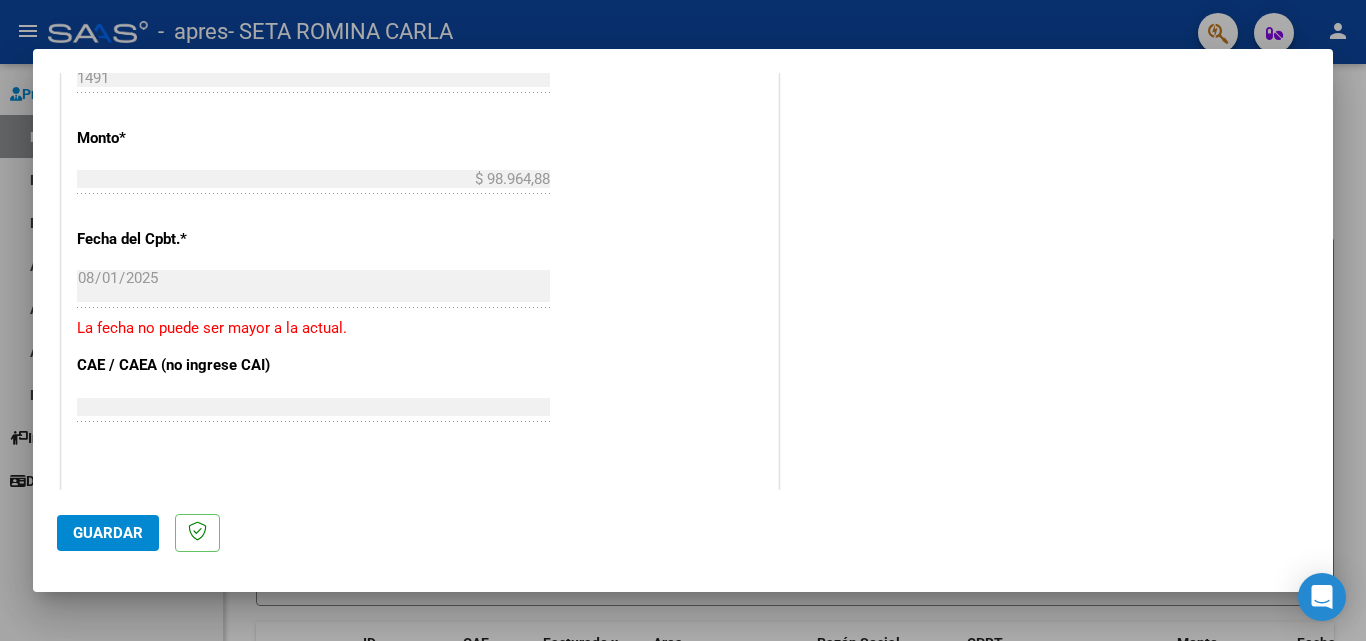 scroll, scrollTop: 1000, scrollLeft: 0, axis: vertical 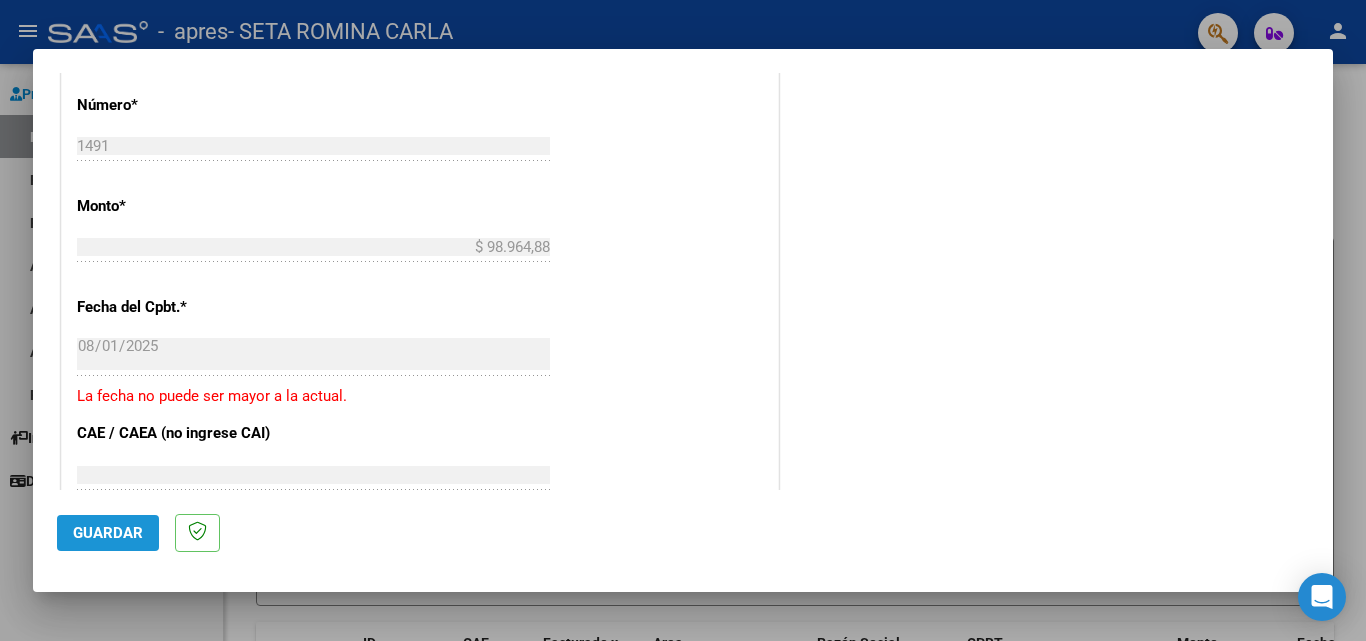 click on "Guardar" 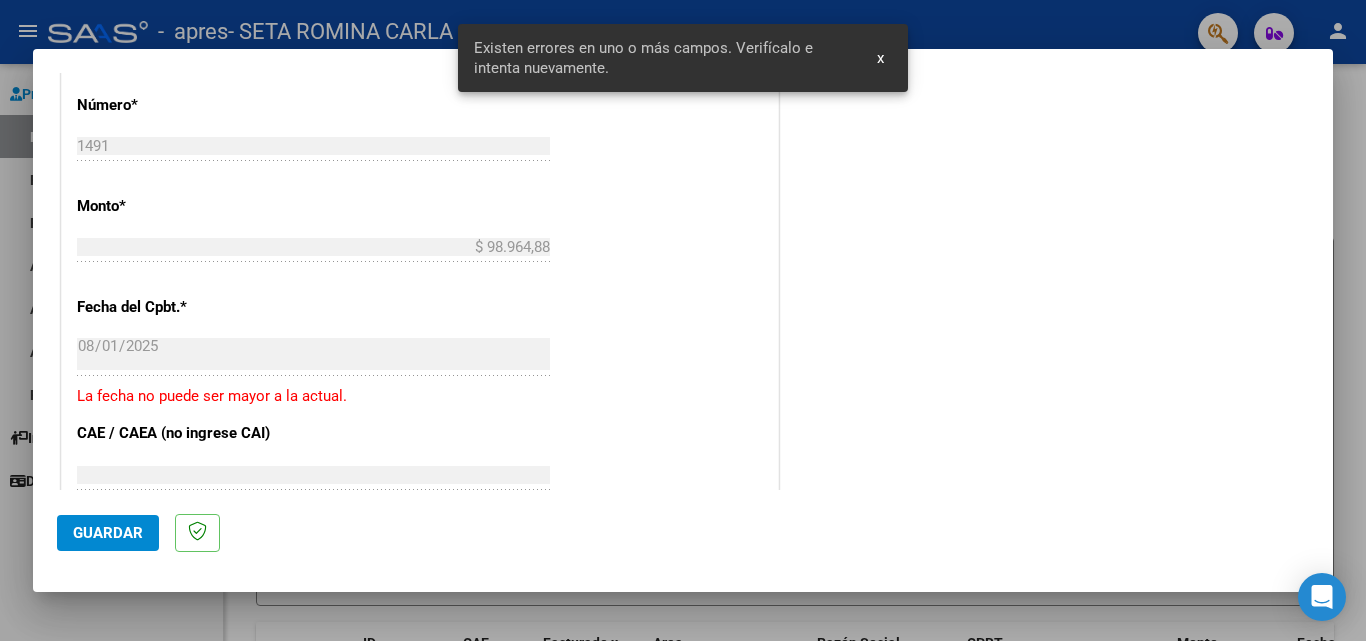 scroll, scrollTop: 982, scrollLeft: 0, axis: vertical 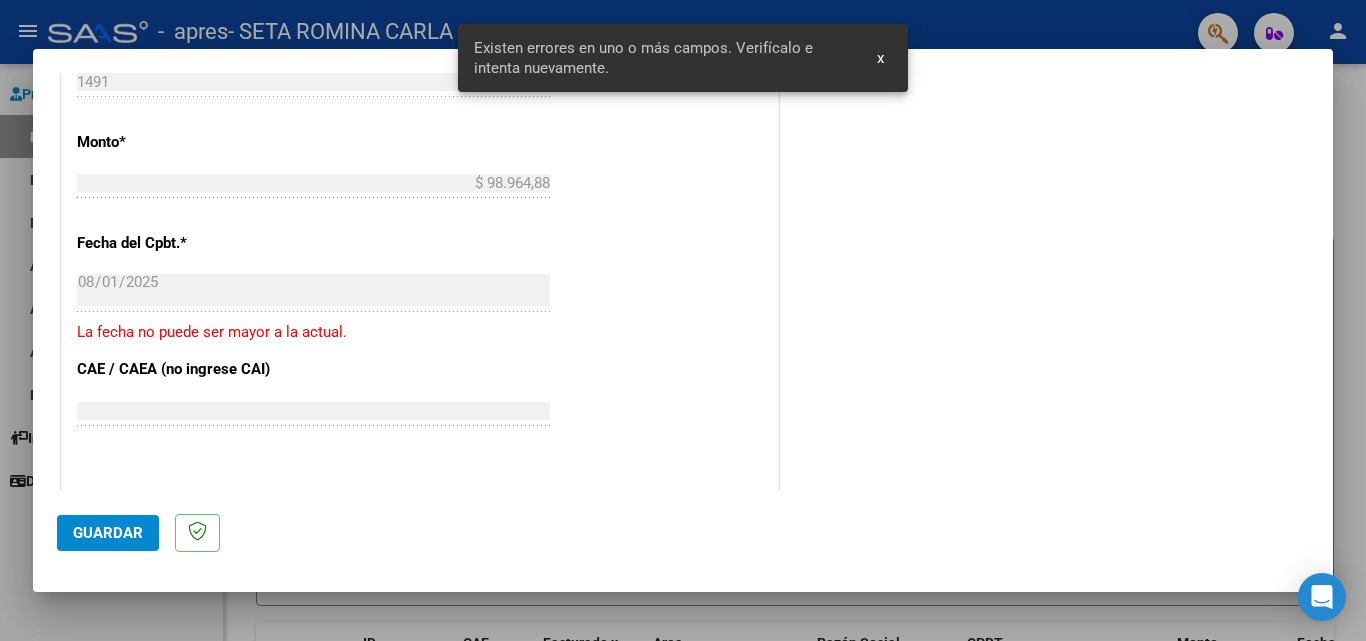 click on "CUIT  *   [CUIT] Ingresar CUIT  ANALISIS PRESTADOR  Area destinado * Integración Seleccionar Area Luego de guardar debe preaprobar la factura asociandola a un legajo de integración y subir la documentación respaldatoria (planilla de asistencia o ddjj para período de aislamiento)  Período de Prestación (Ej: 202305 para Mayo 2023    202507 Ingrese el Período de Prestación como indica el ejemplo   Comprobante Tipo * Factura C Seleccionar Tipo Punto de Venta  *   1 Ingresar el Nro.  Número  *   1491 Ingresar el Nro.  Monto  *   $ 98.964,88 Ingresar el monto  Fecha del Cpbt.  *   2025-08-01 Ingresar la fecha   La fecha no puede ser mayor a la actual. CAE / CAEA (no ingrese CAI)    [CAE] Ingresar el CAE o CAEA (no ingrese CAI)  Fecha de Vencimiento    2025-08-11 Ingresar la fecha  Ref. Externa    Ingresar la ref.  N° Liquidación    Ingresar el N° Liquidación" at bounding box center [420, 81] 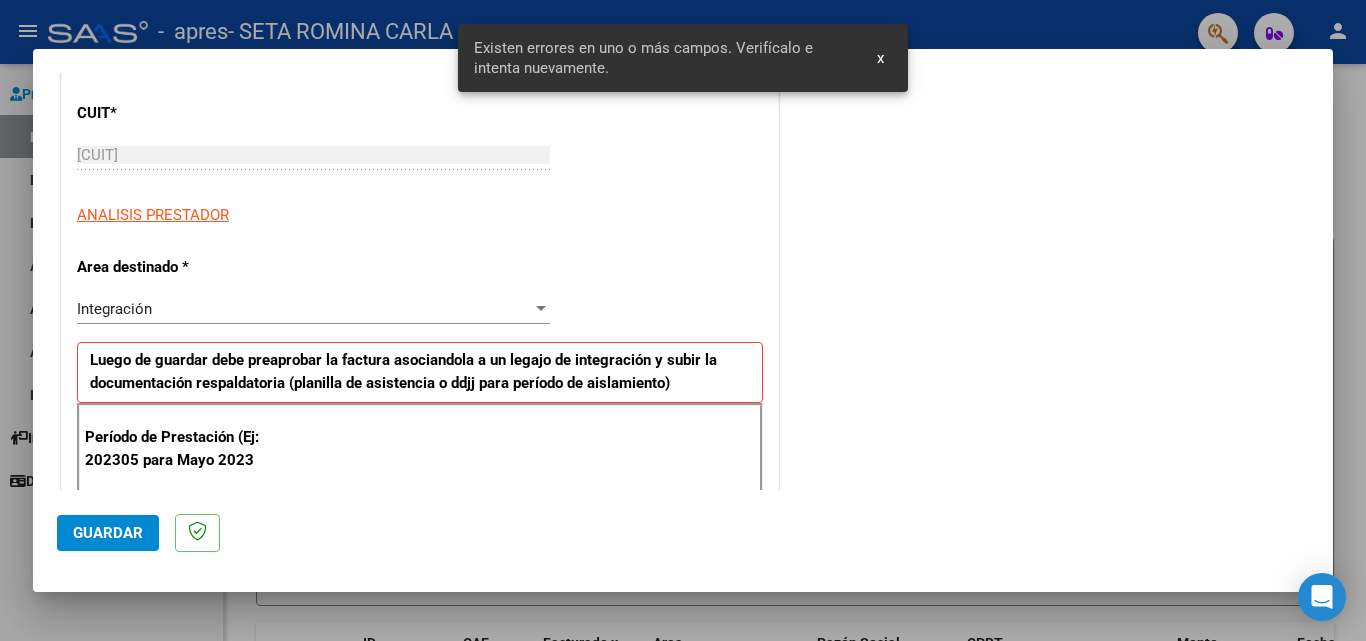 scroll, scrollTop: 0, scrollLeft: 0, axis: both 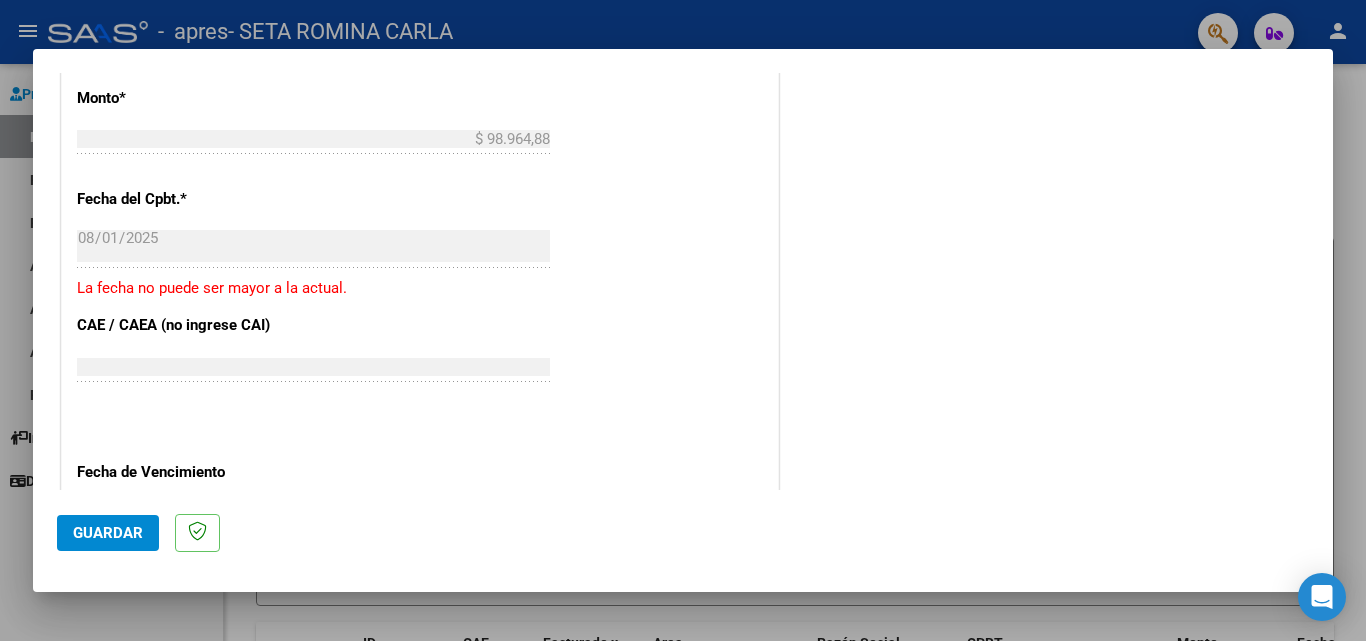 click on "La fecha no puede ser mayor a la actual." at bounding box center (420, 288) 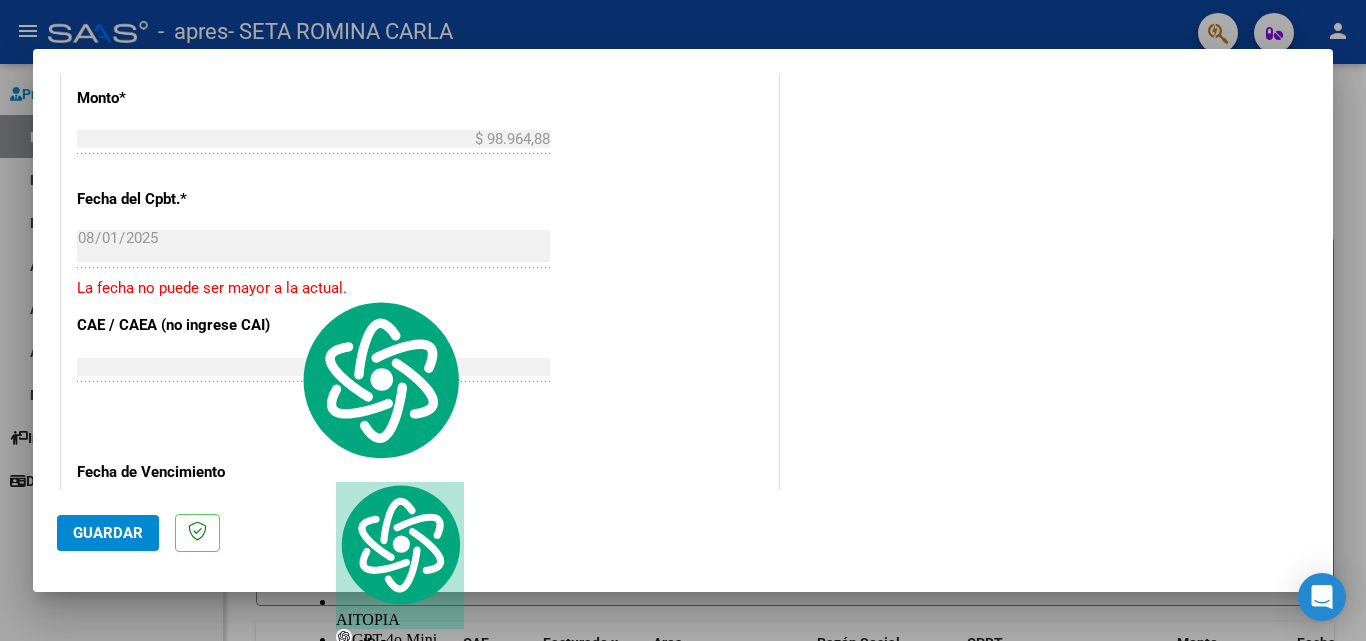 click on "La fecha no puede ser mayor a la actual." at bounding box center [420, 288] 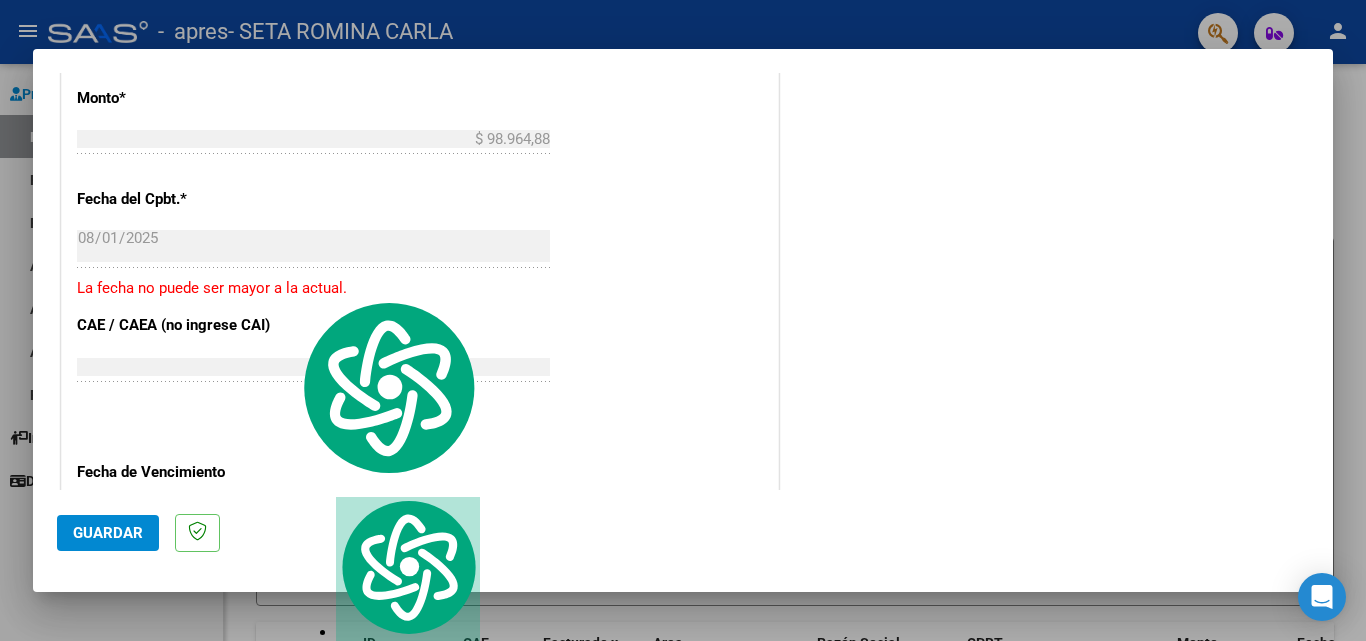 click at bounding box center (683, 320) 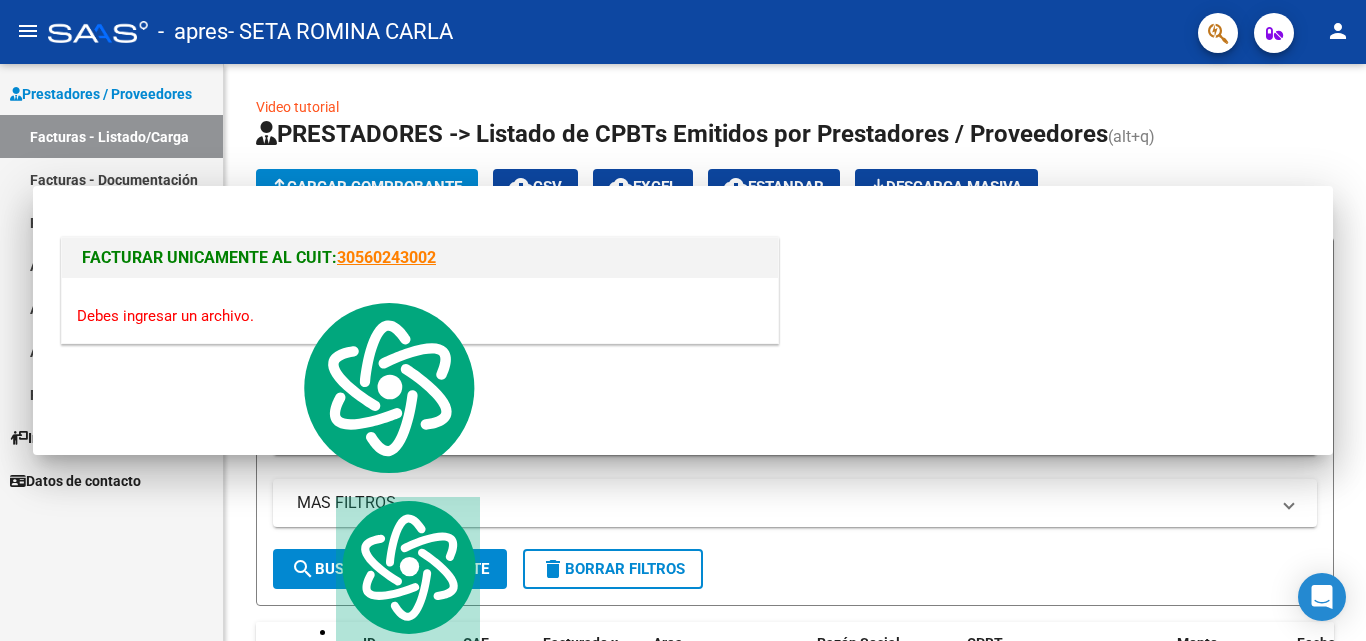 click on "-   apres   - SETA ROMINA CARLA" 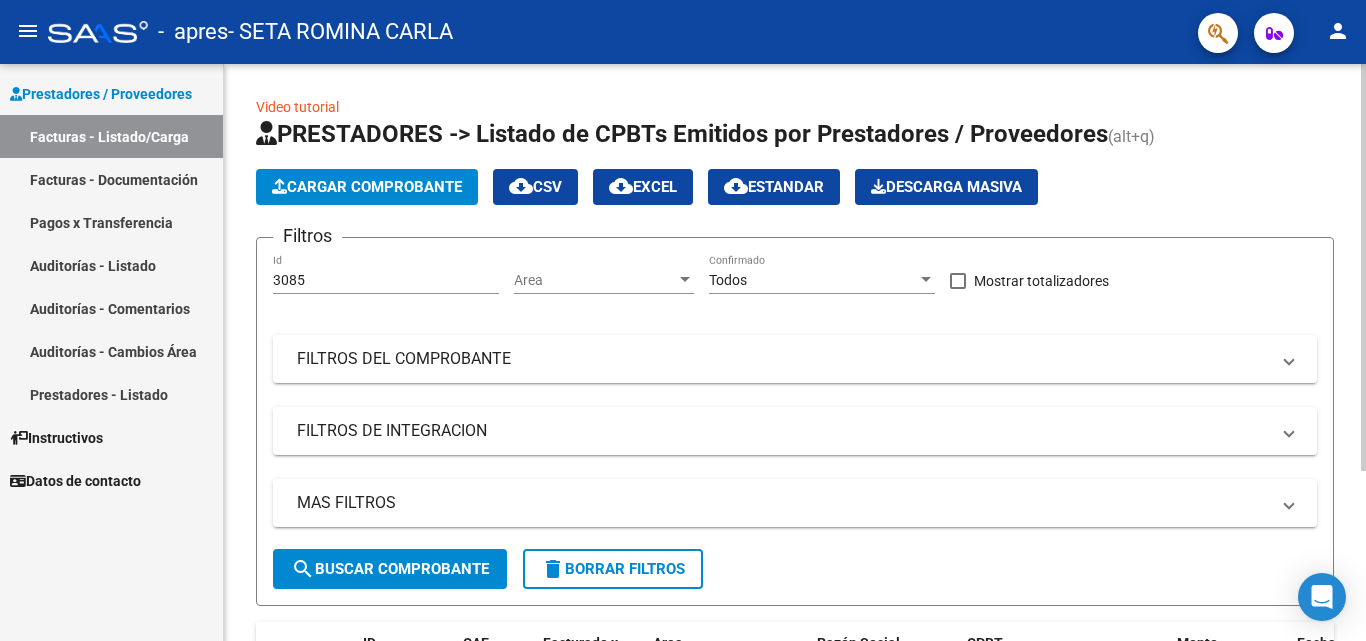 click on "Cargar Comprobante" 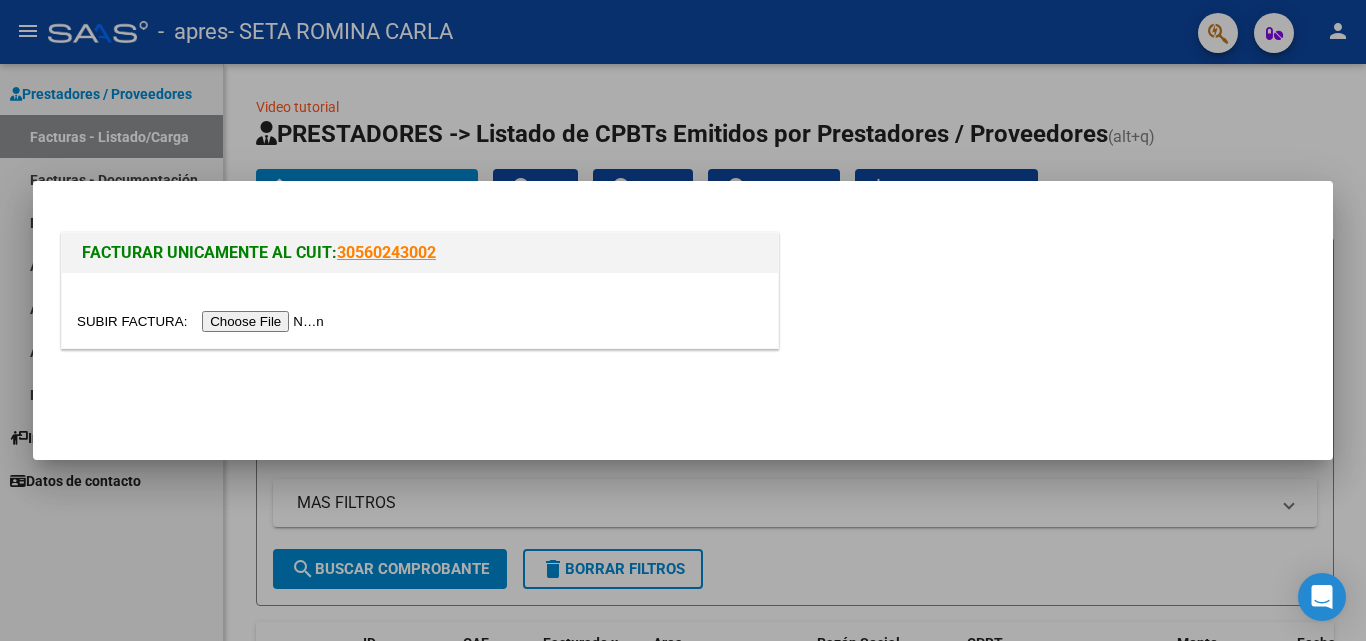 click at bounding box center [203, 321] 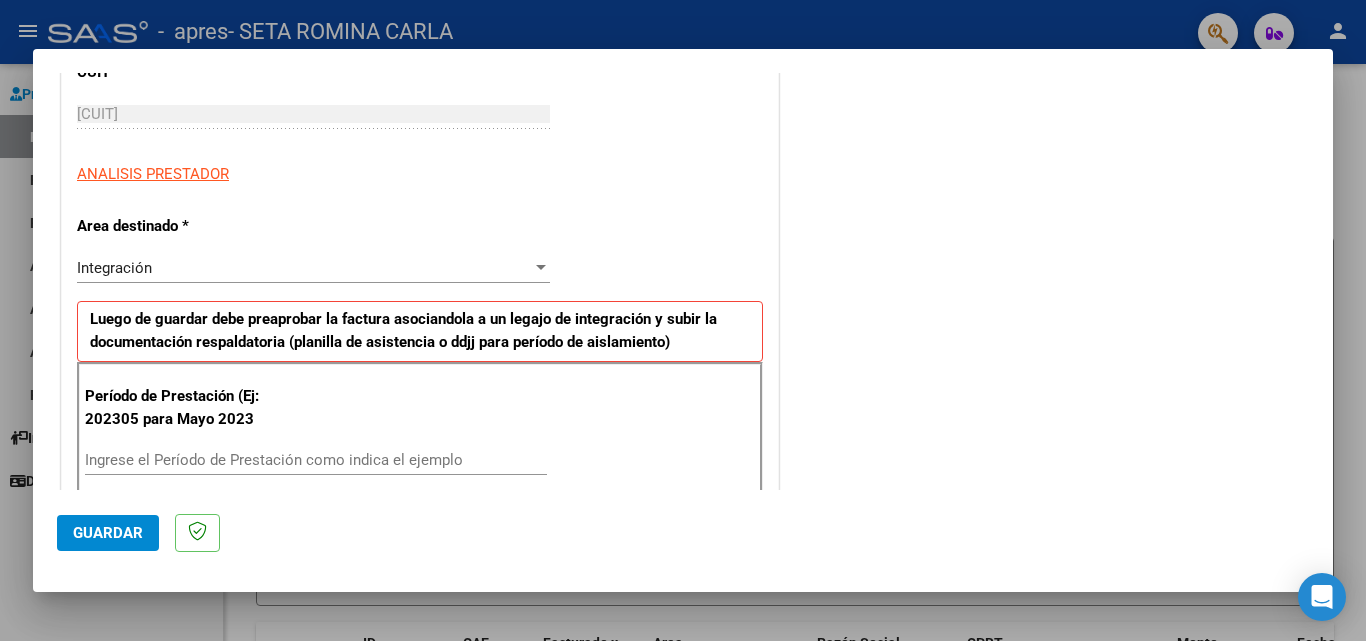 scroll, scrollTop: 400, scrollLeft: 0, axis: vertical 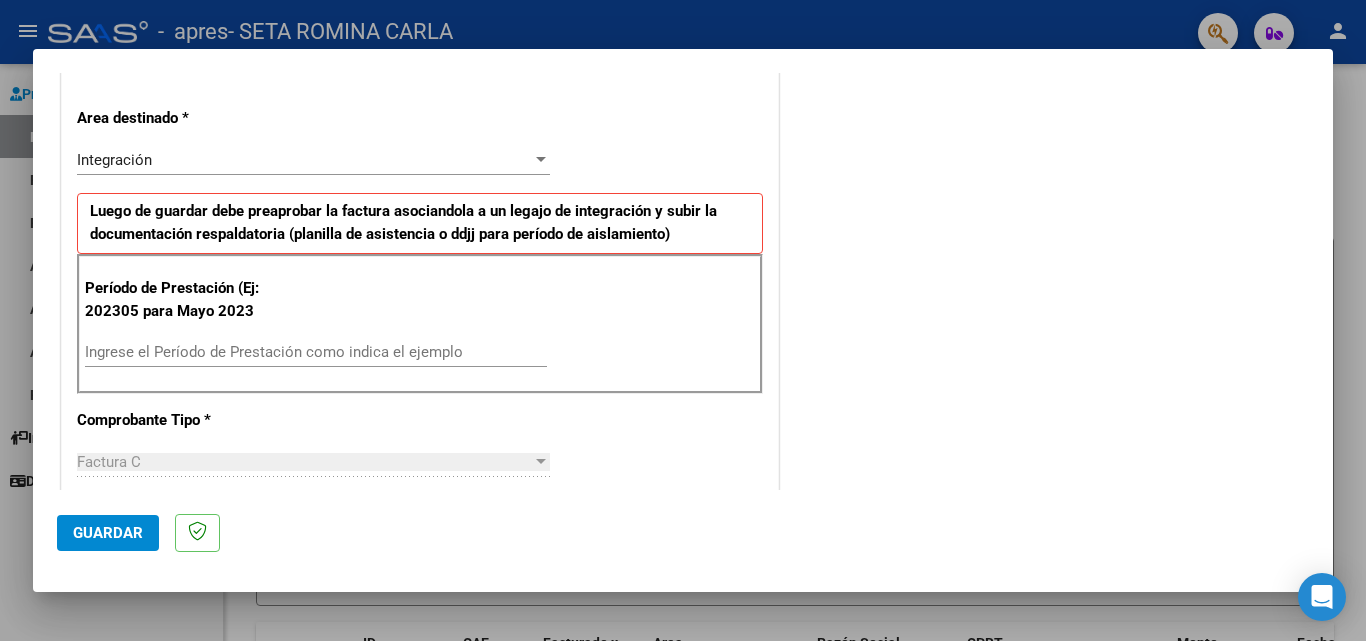 click on "Ingrese el Período de Prestación como indica el ejemplo" at bounding box center [316, 352] 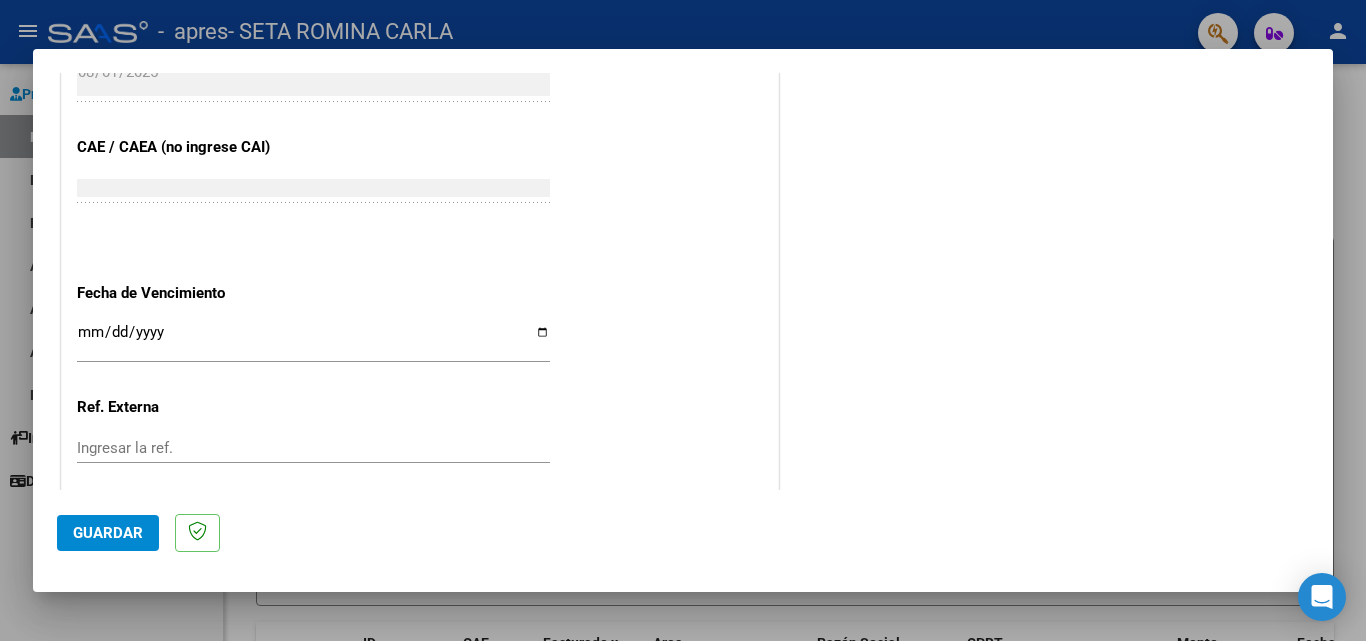 scroll, scrollTop: 1100, scrollLeft: 0, axis: vertical 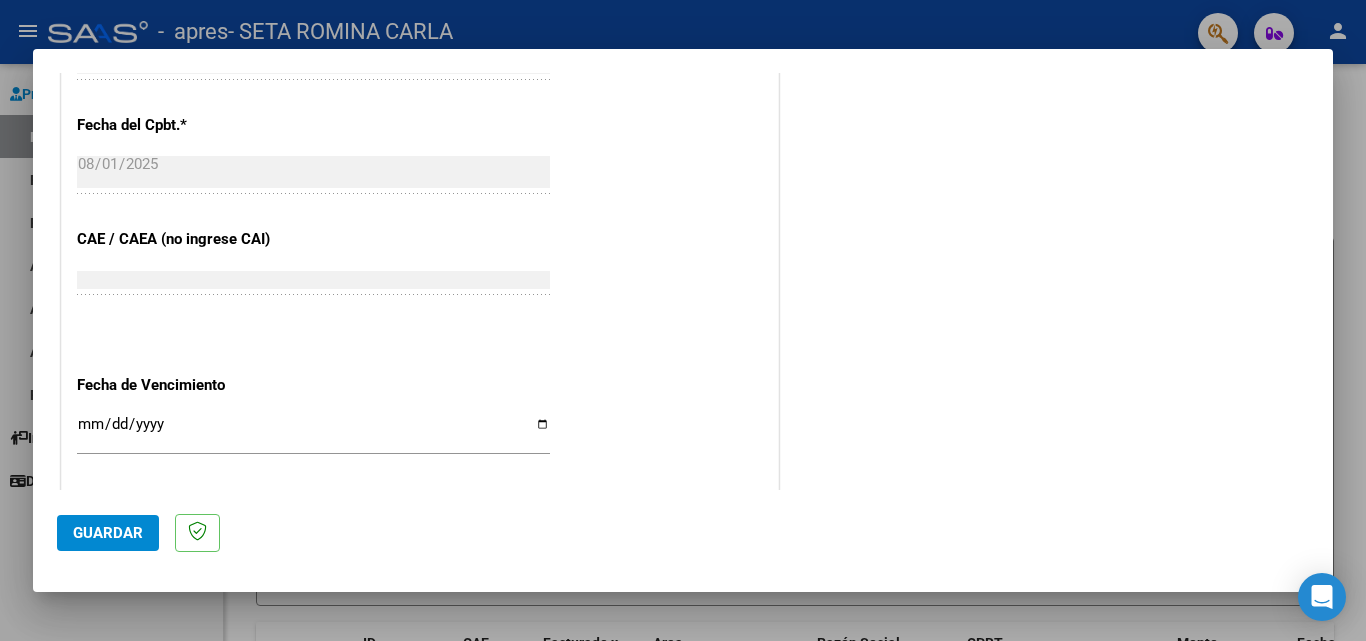 type on "202507" 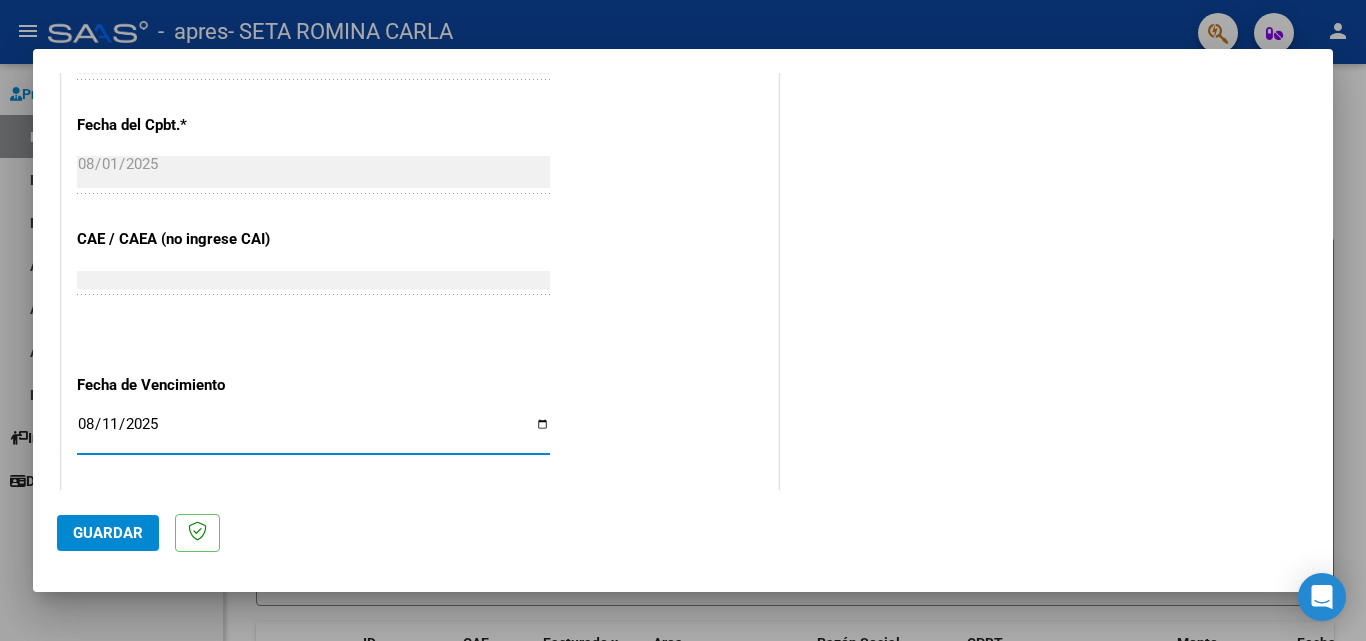 type on "2025-08-11" 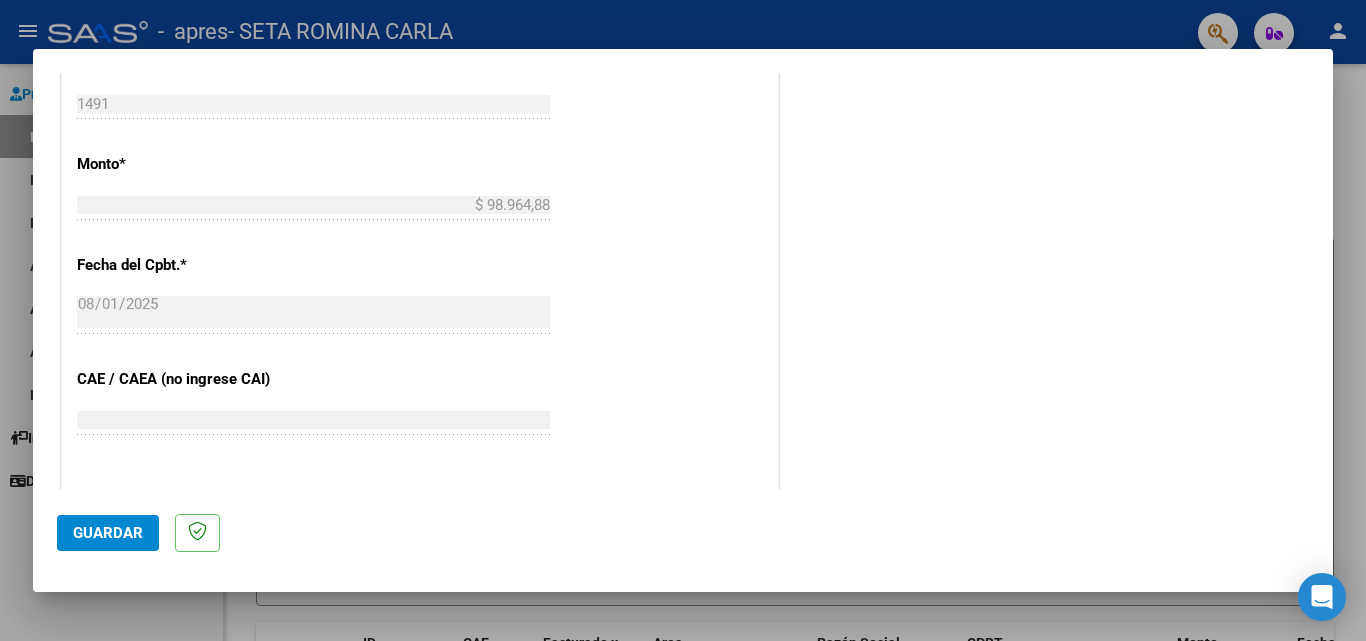 scroll, scrollTop: 905, scrollLeft: 0, axis: vertical 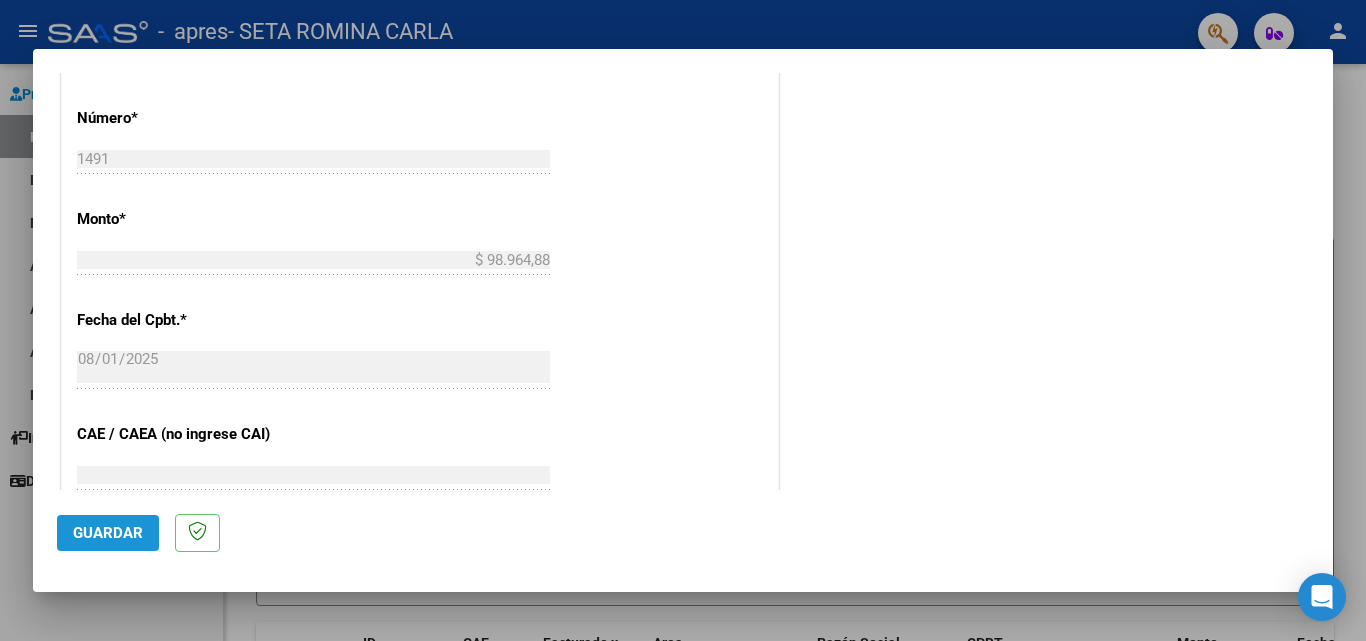 click on "Guardar" 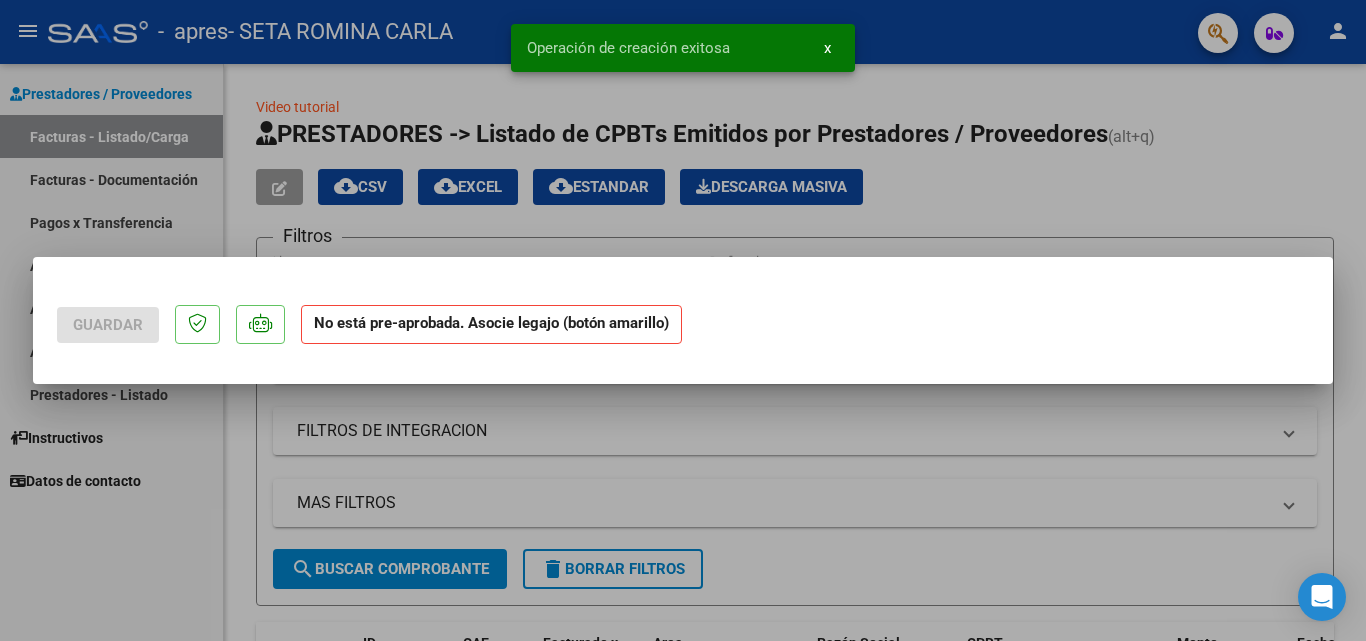 scroll, scrollTop: 0, scrollLeft: 0, axis: both 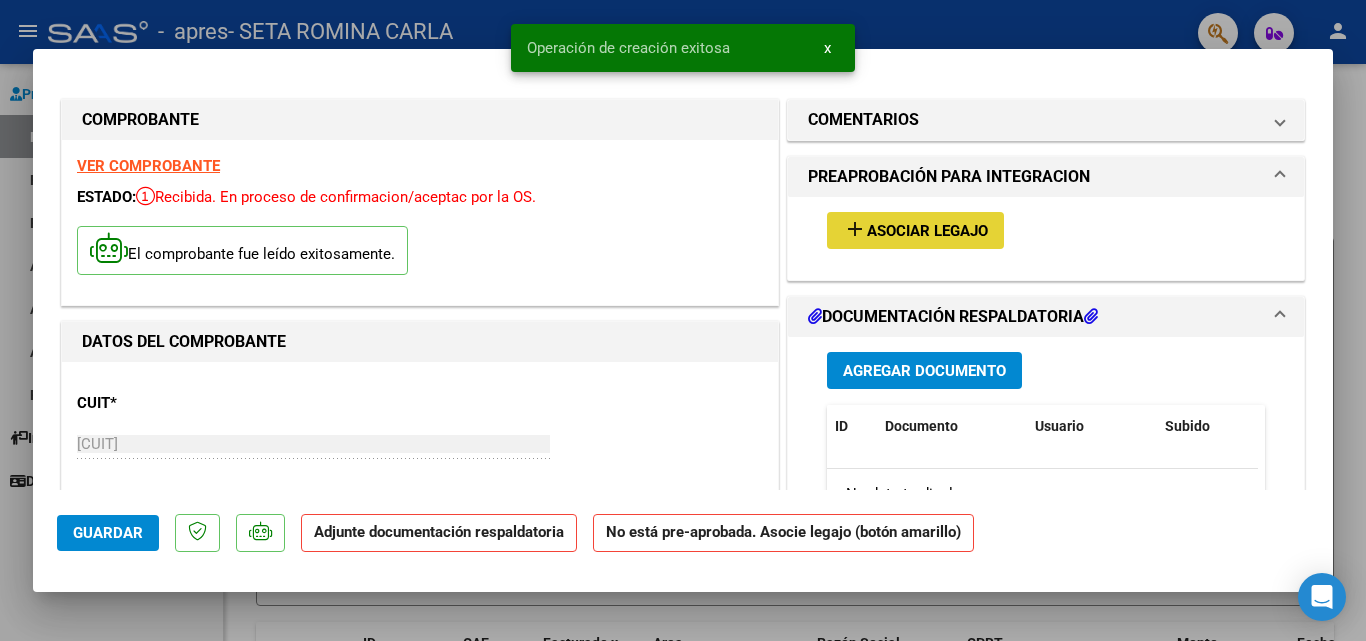 click on "add" at bounding box center [855, 229] 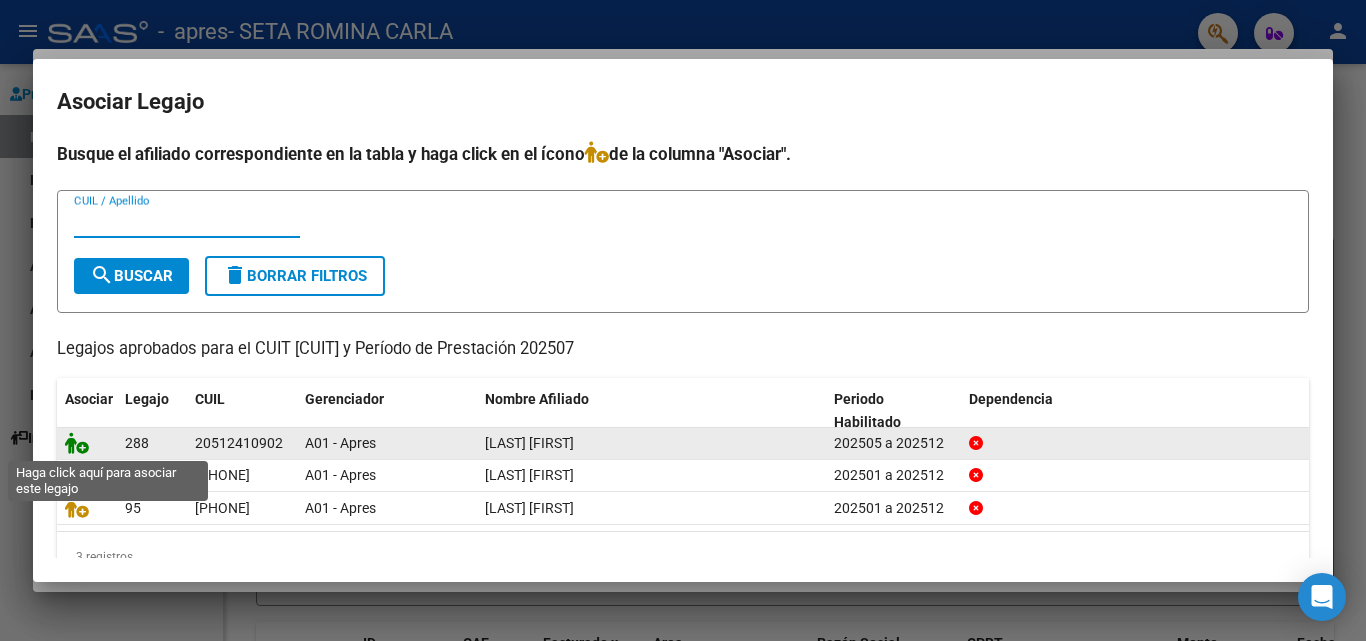 click 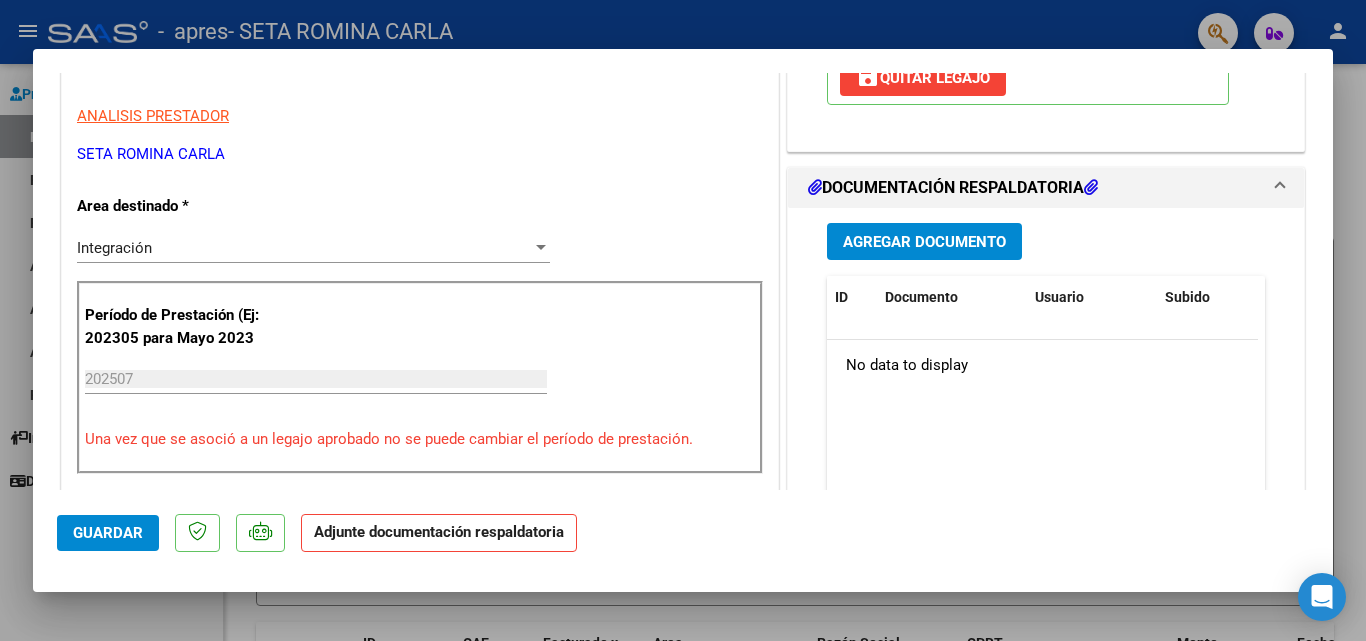 scroll, scrollTop: 400, scrollLeft: 0, axis: vertical 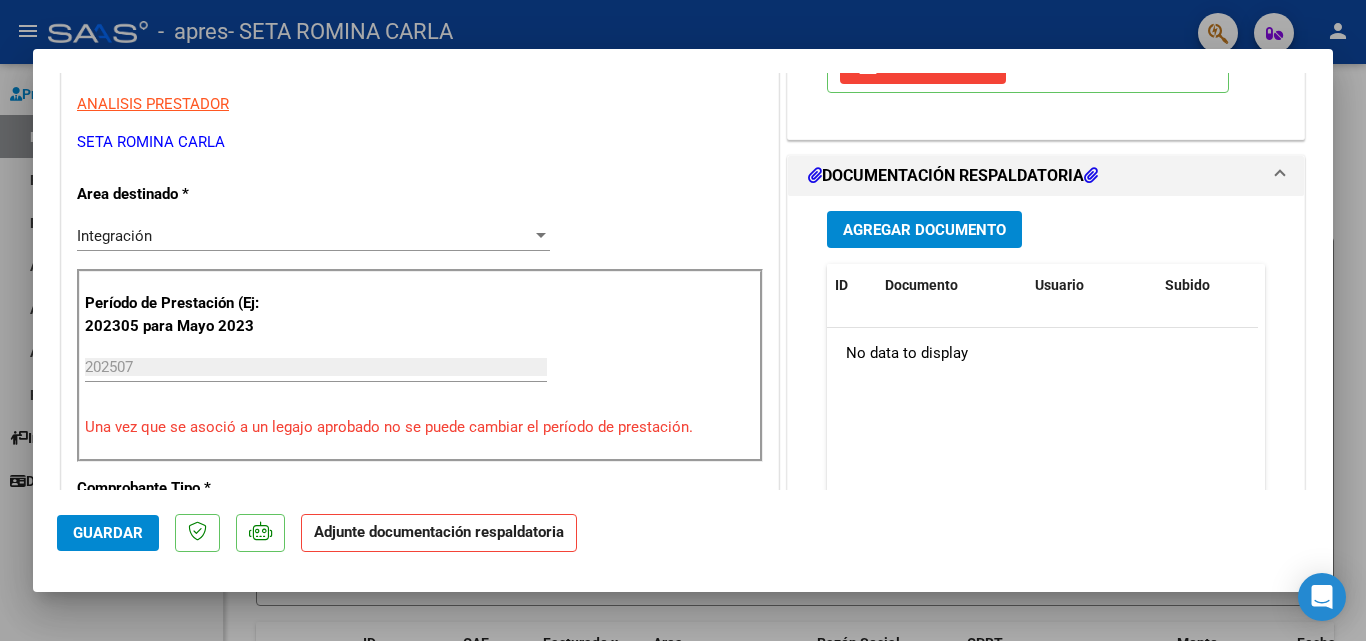 click on "Agregar Documento" at bounding box center [924, 230] 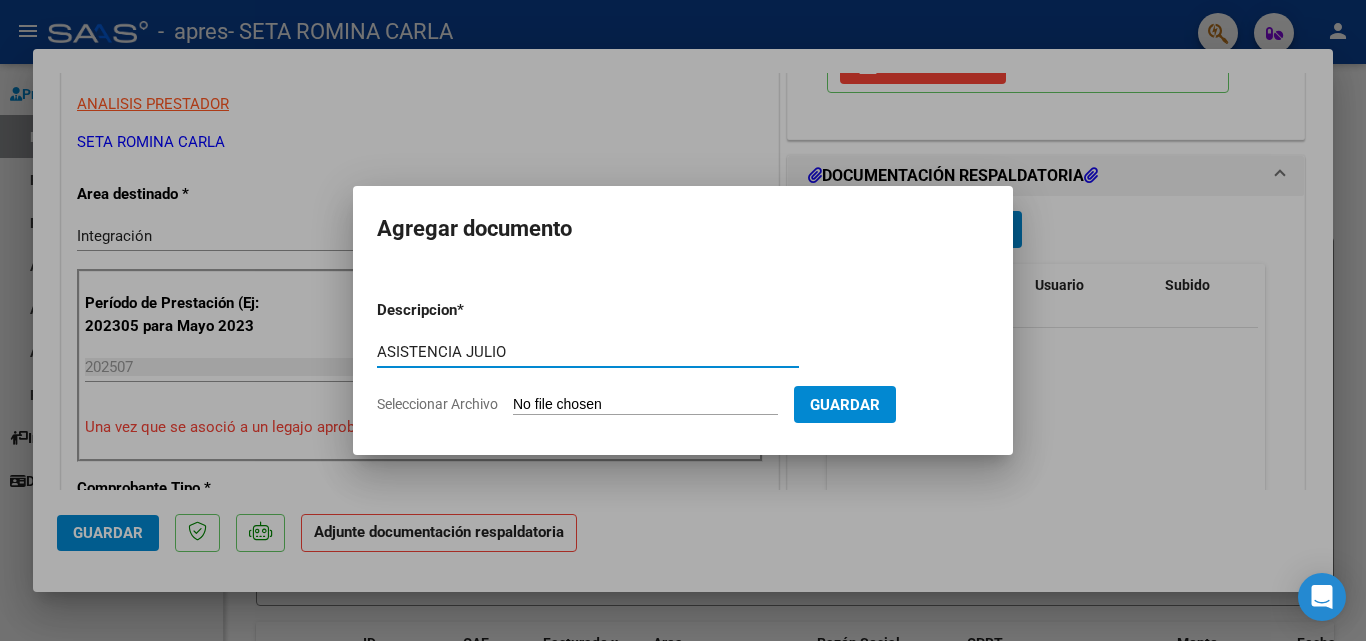 type on "ASISTENCIA JULIO" 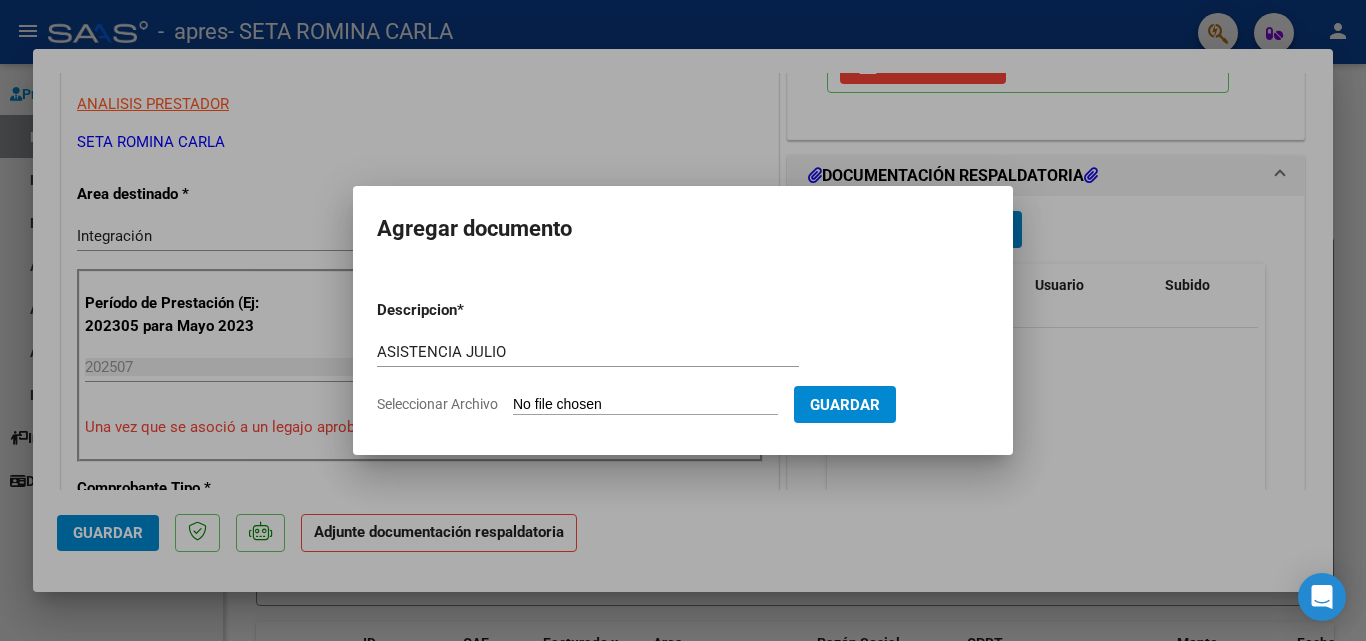 type on "C:\fakepath\[FILENAME].pdf" 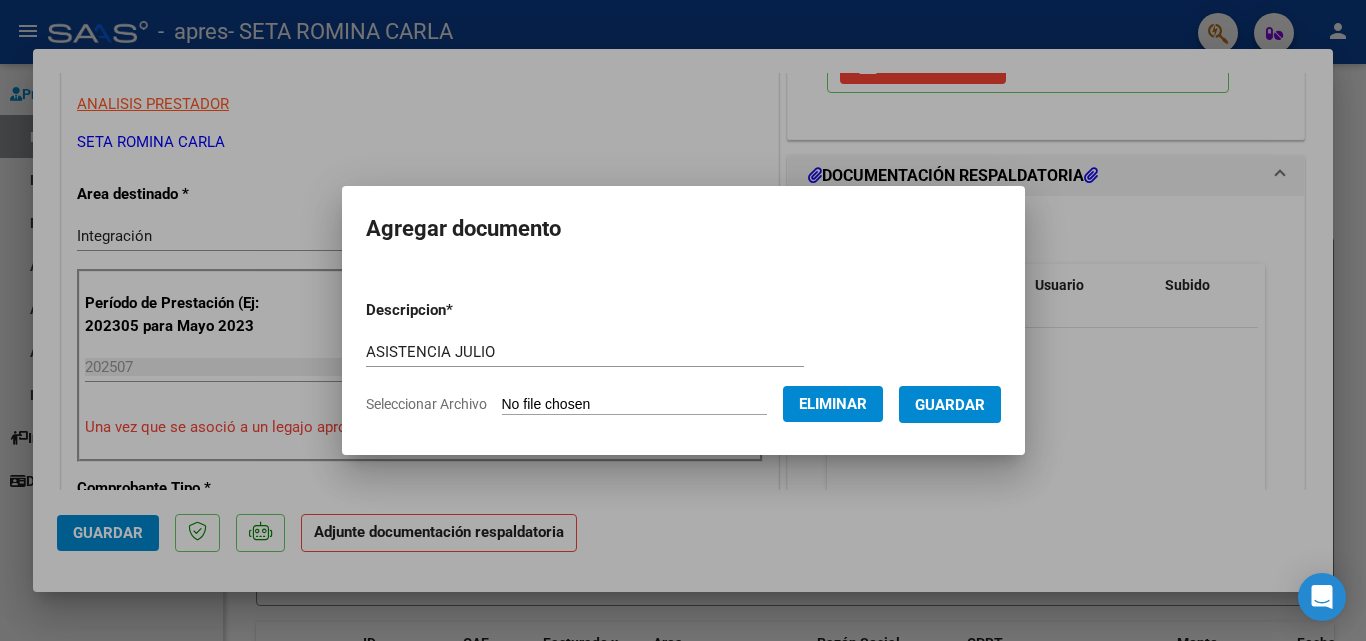 click on "Guardar" at bounding box center (950, 405) 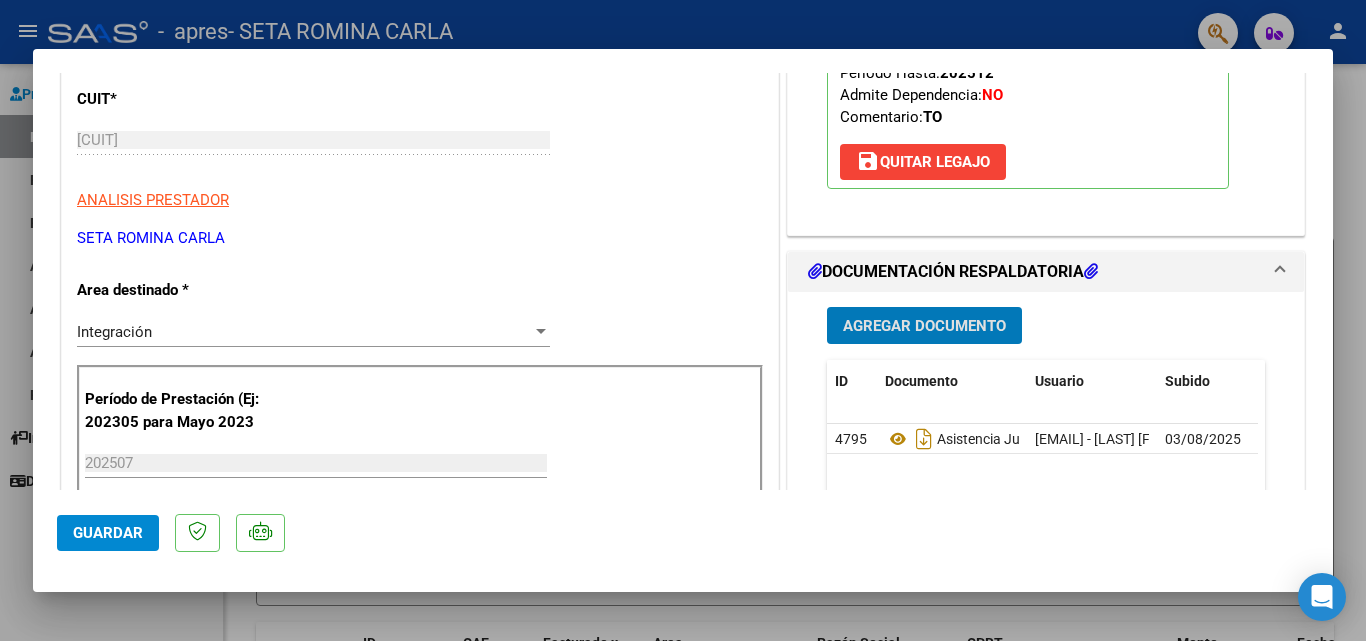 scroll, scrollTop: 300, scrollLeft: 0, axis: vertical 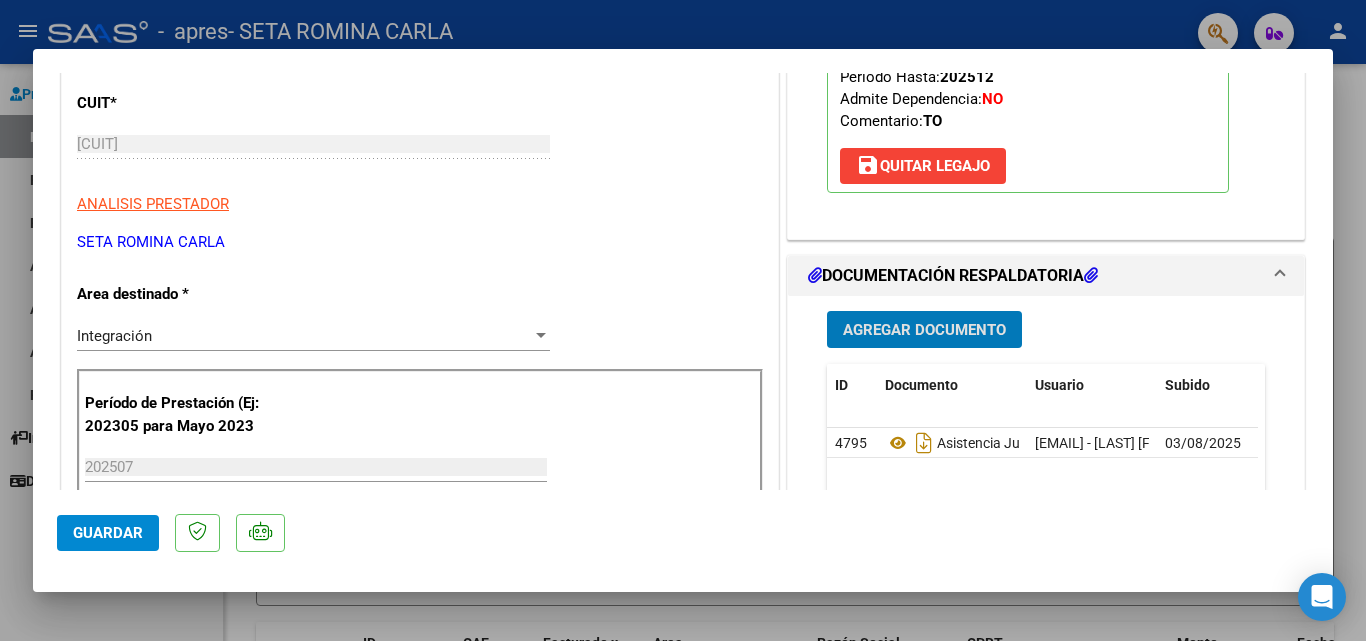 click on "Guardar" 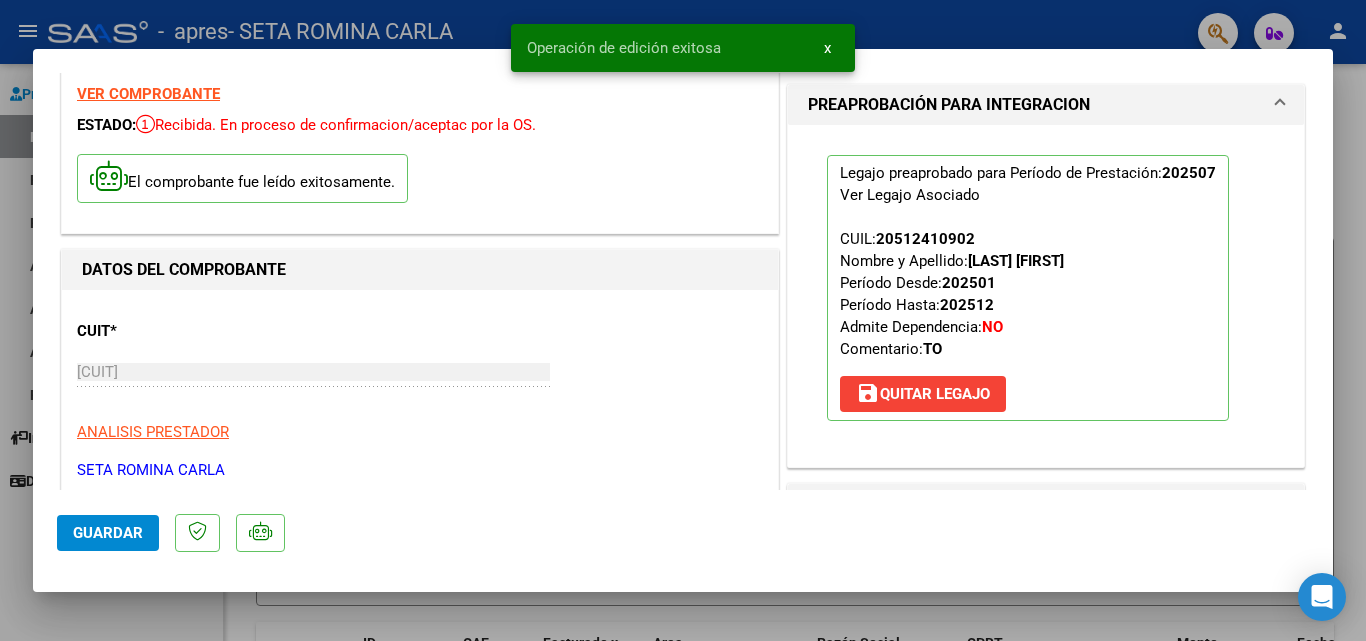 scroll, scrollTop: 0, scrollLeft: 0, axis: both 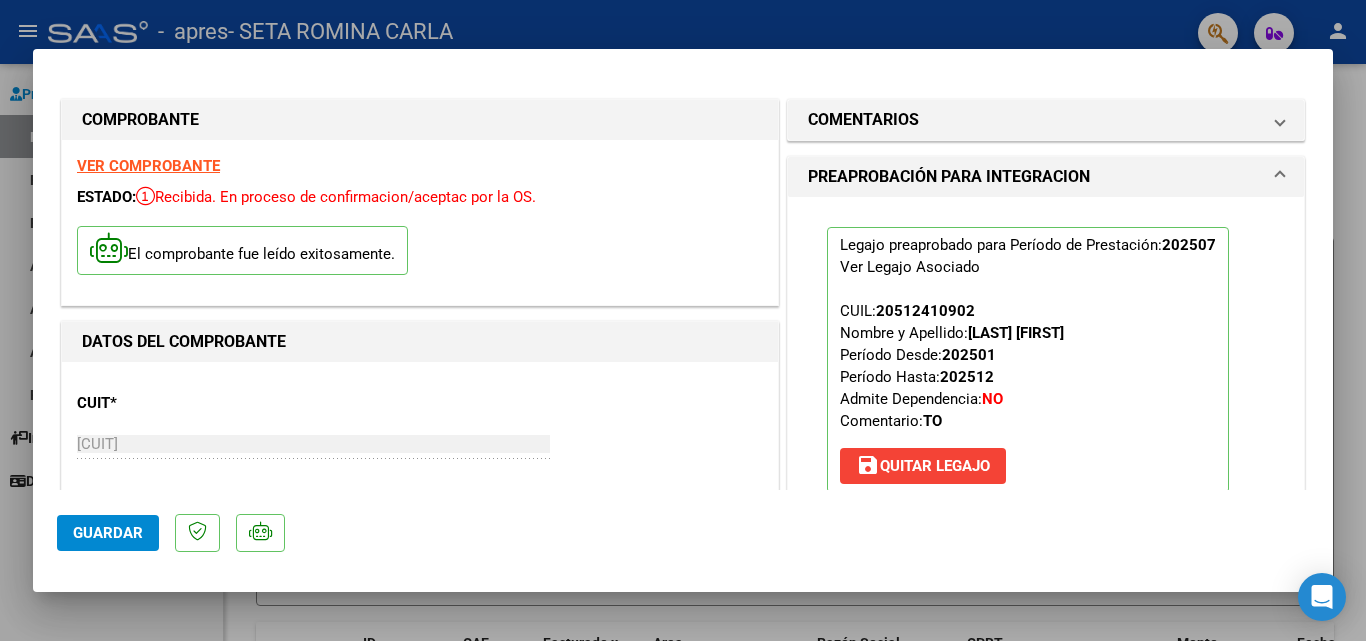 click at bounding box center (683, 320) 